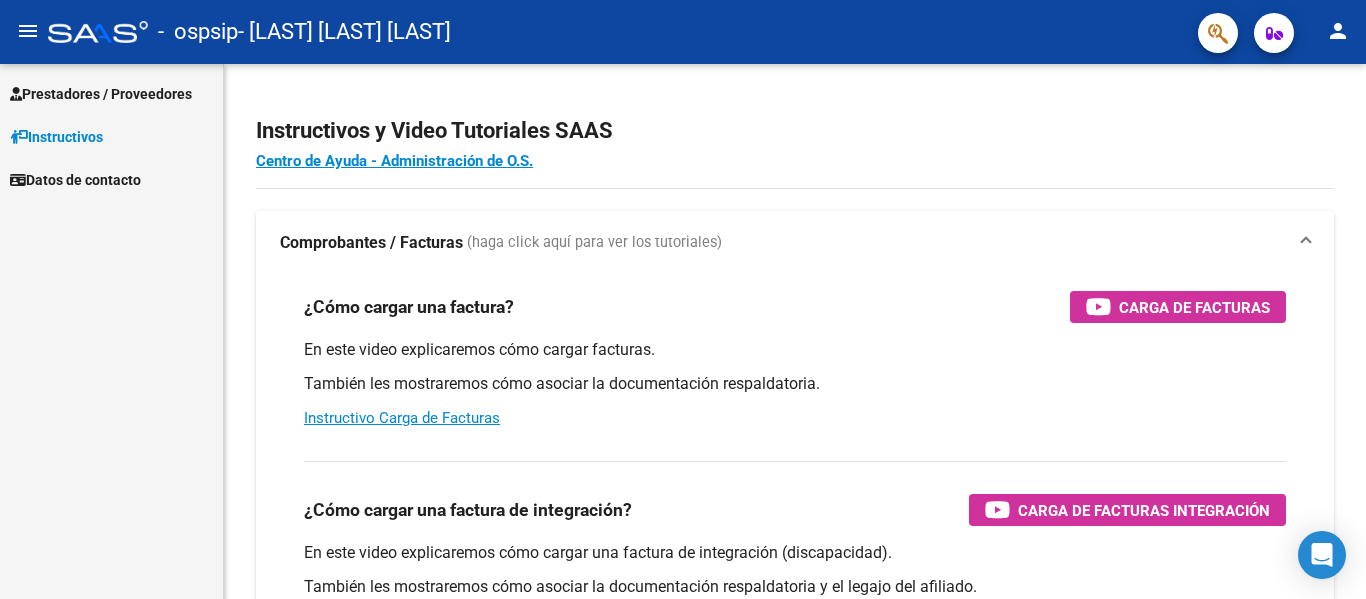 scroll, scrollTop: 0, scrollLeft: 0, axis: both 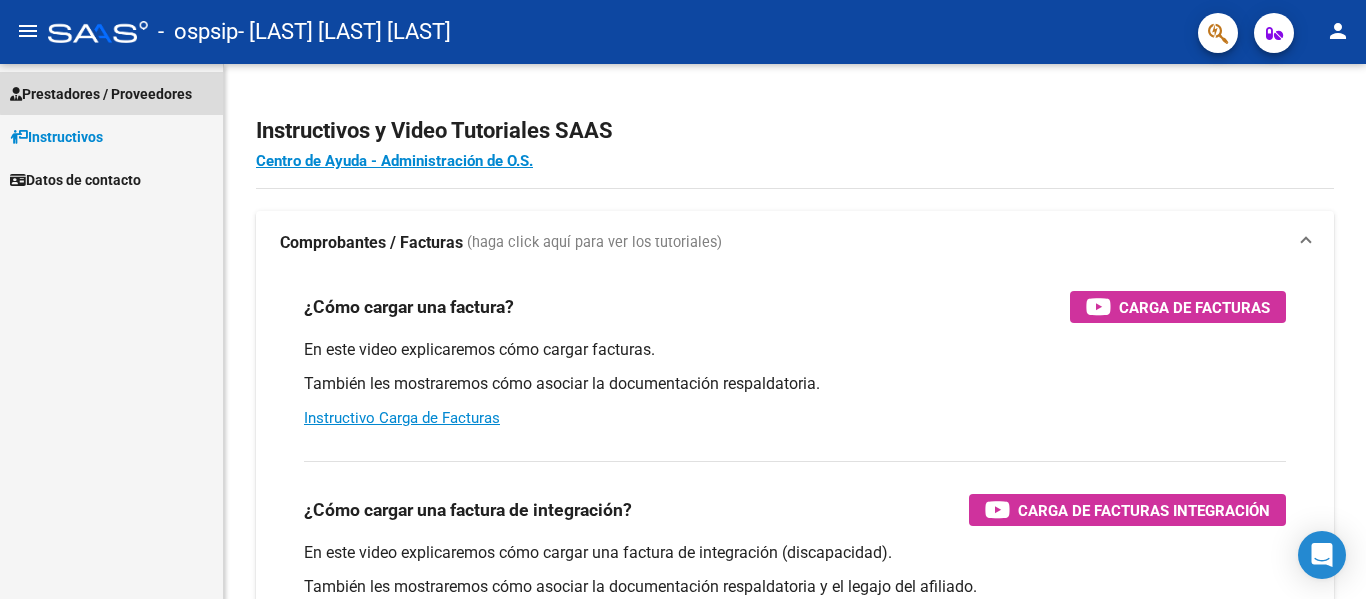 click on "Prestadores / Proveedores" at bounding box center (101, 94) 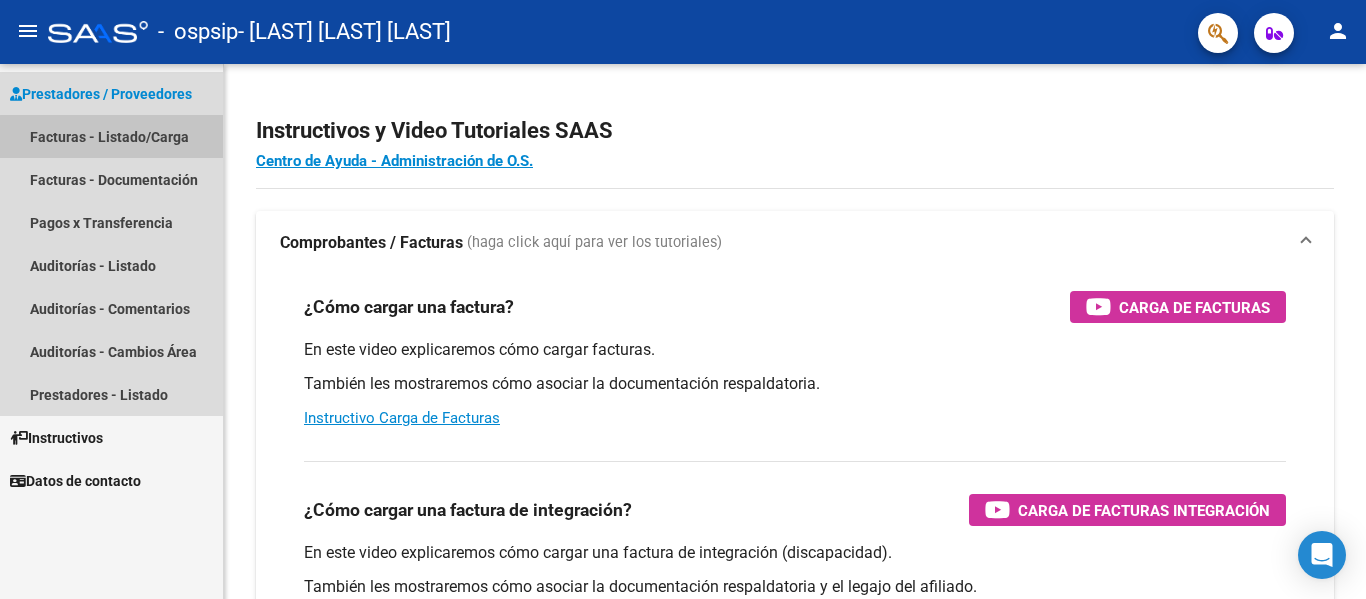 click on "Facturas - Listado/Carga" at bounding box center [111, 136] 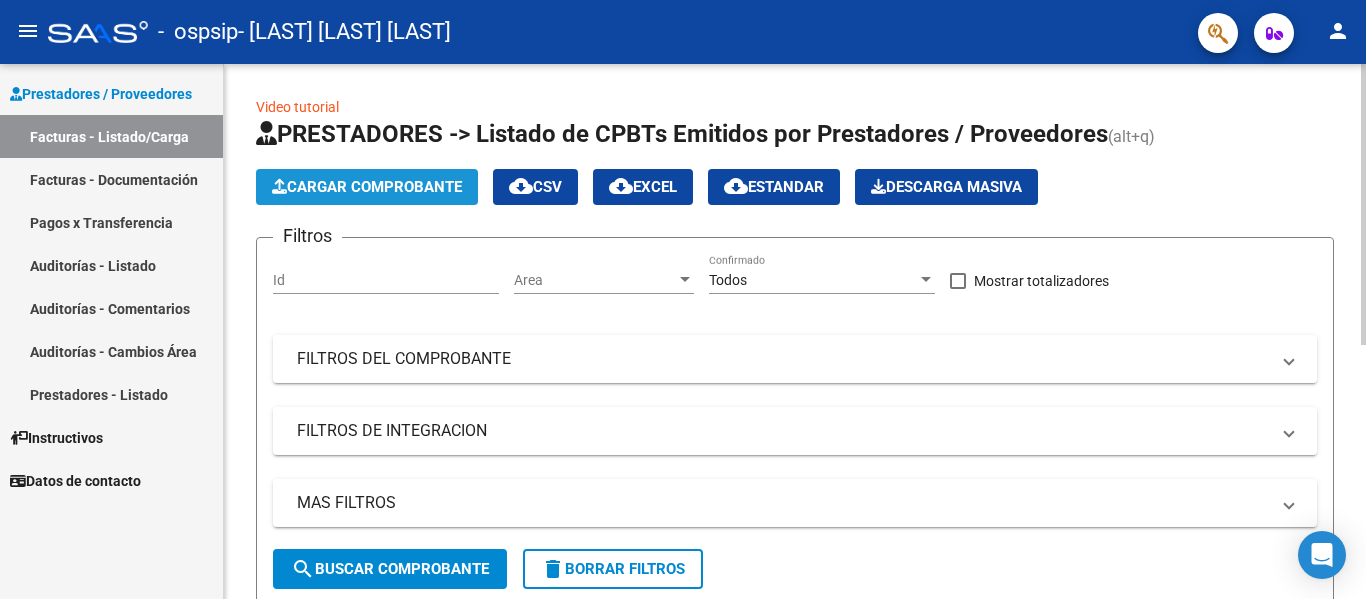 click on "Cargar Comprobante" 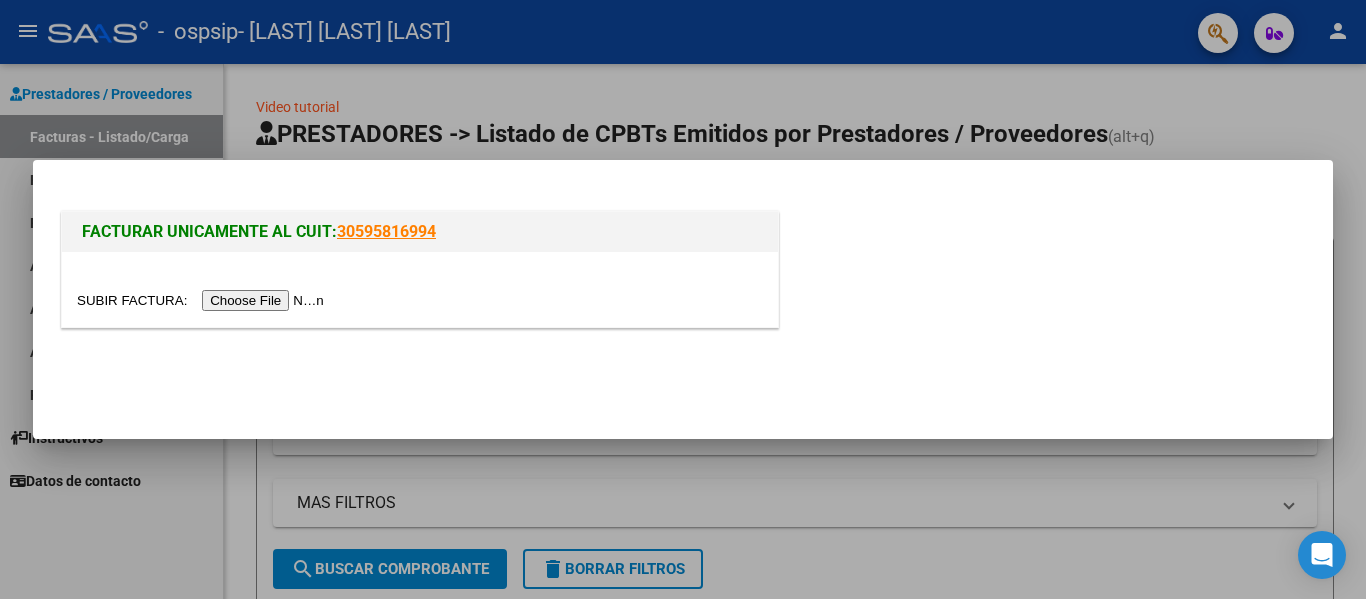 click at bounding box center (203, 300) 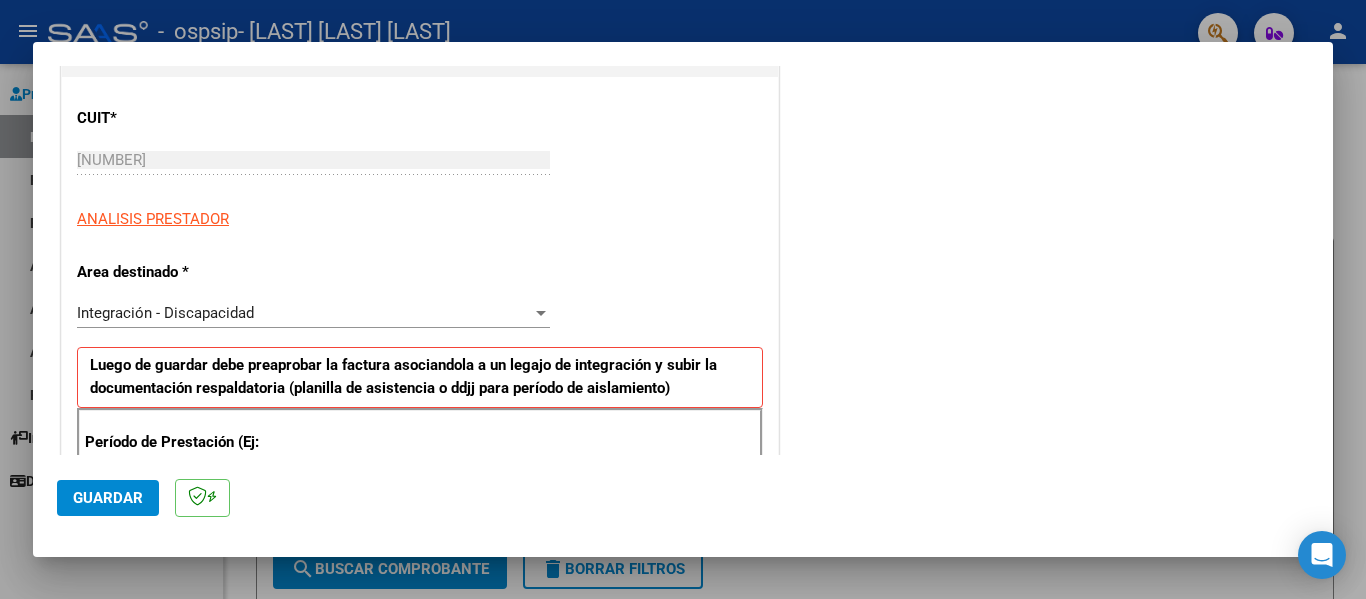 scroll, scrollTop: 0, scrollLeft: 0, axis: both 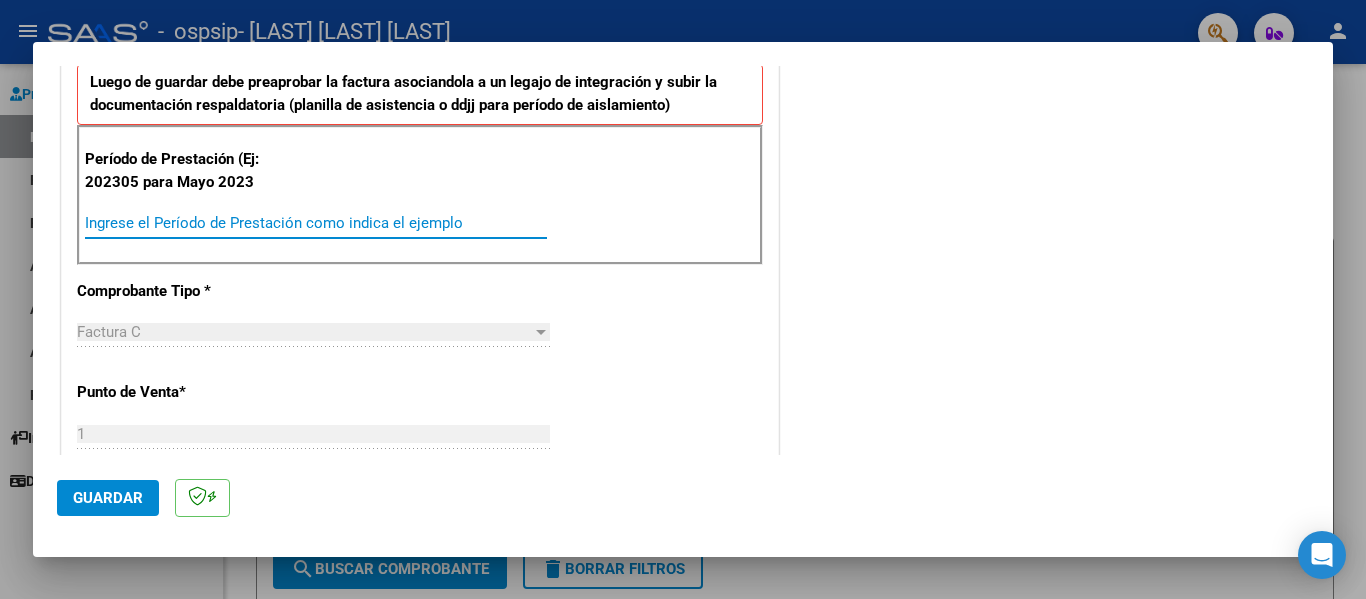 click on "Ingrese el Período de Prestación como indica el ejemplo" at bounding box center (316, 223) 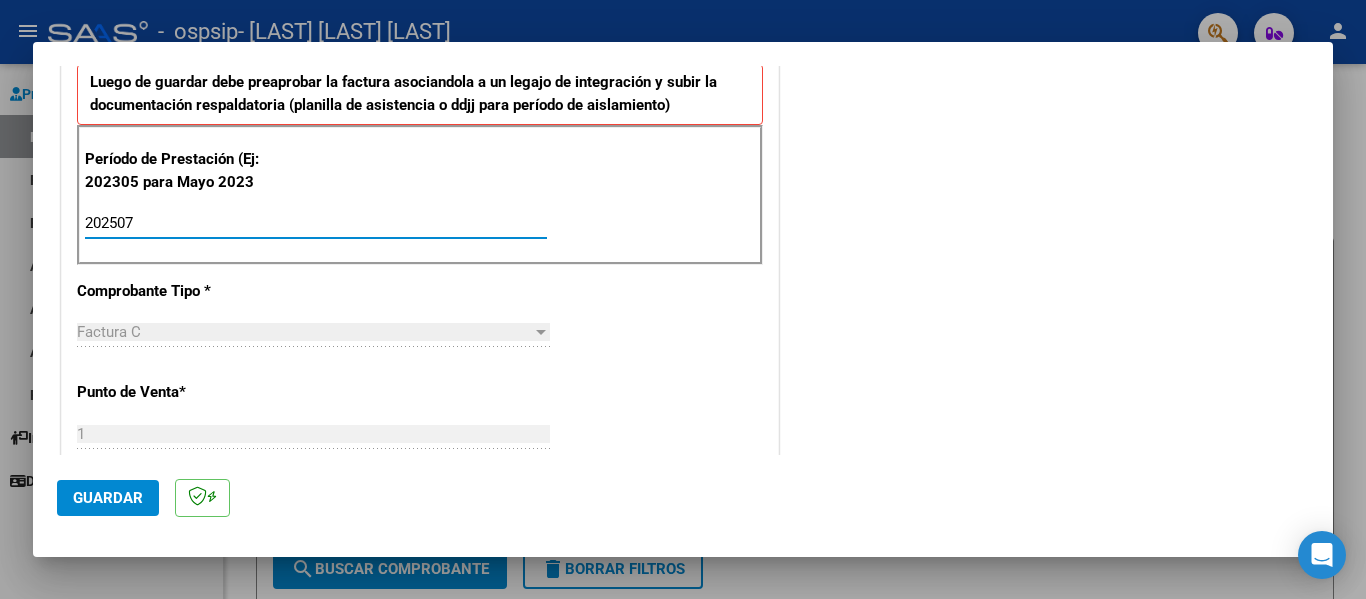 type on "202507" 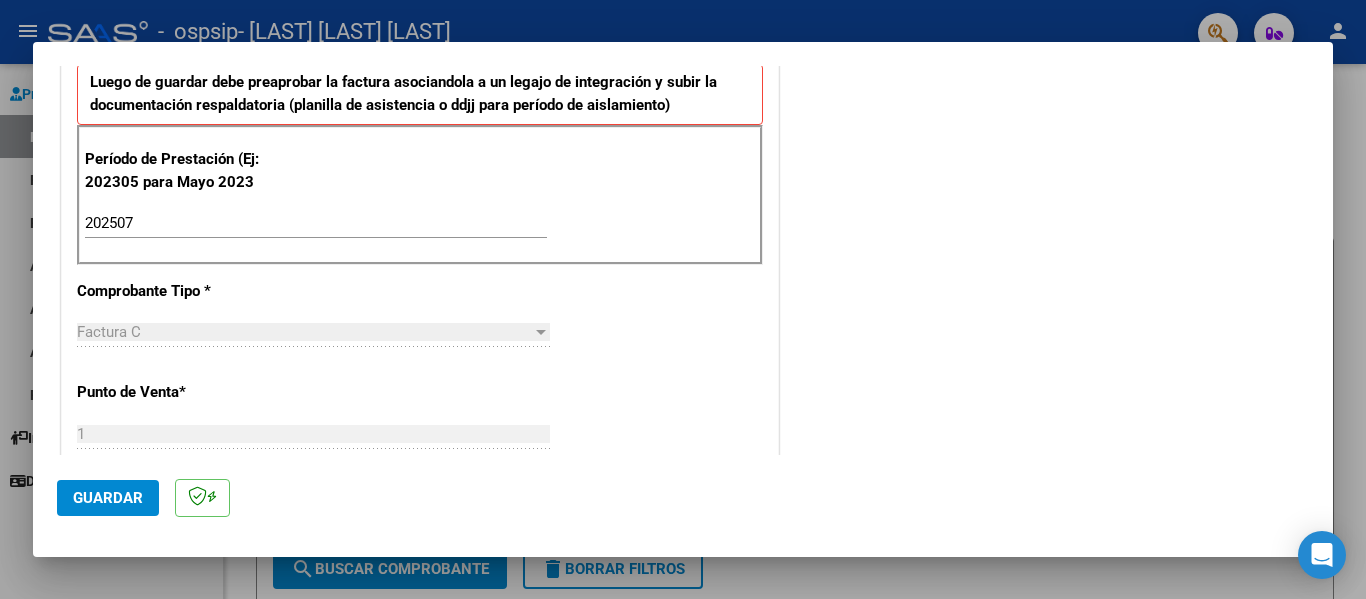 click on "CUIT  *   [NUMBER] Ingresar CUIT  ANALISIS PRESTADOR  Area destinado * Integración - Discapacidad Seleccionar Area Luego de guardar debe preaprobar la factura asociandola a un legajo de integración y subir la documentación respaldatoria (planilla de asistencia o ddjj para período de aislamiento)  Período de Prestación (Ej: 202305 para Mayo 2023    202507 Ingrese el Período de Prestación como indica el ejemplo   Comprobante Tipo * Factura C Seleccionar Tipo Punto de Venta  *   1 Ingresar el Nro.  Número  *   17 Ingresar el Nro.  Monto  *   $ 704.071,30 Ingresar el monto  Fecha del Cpbt.  *   2025-08-01 Ingresar la fecha  CAE / CAEA (no ingrese CAI)    75318603842393 Ingresar el CAE o CAEA (no ingrese CAI)  Fecha de Vencimiento    Ingresar la fecha  Ref. Externa    Ingresar la ref.  N° Liquidación    Ingresar el N° Liquidación" at bounding box center [420, 527] 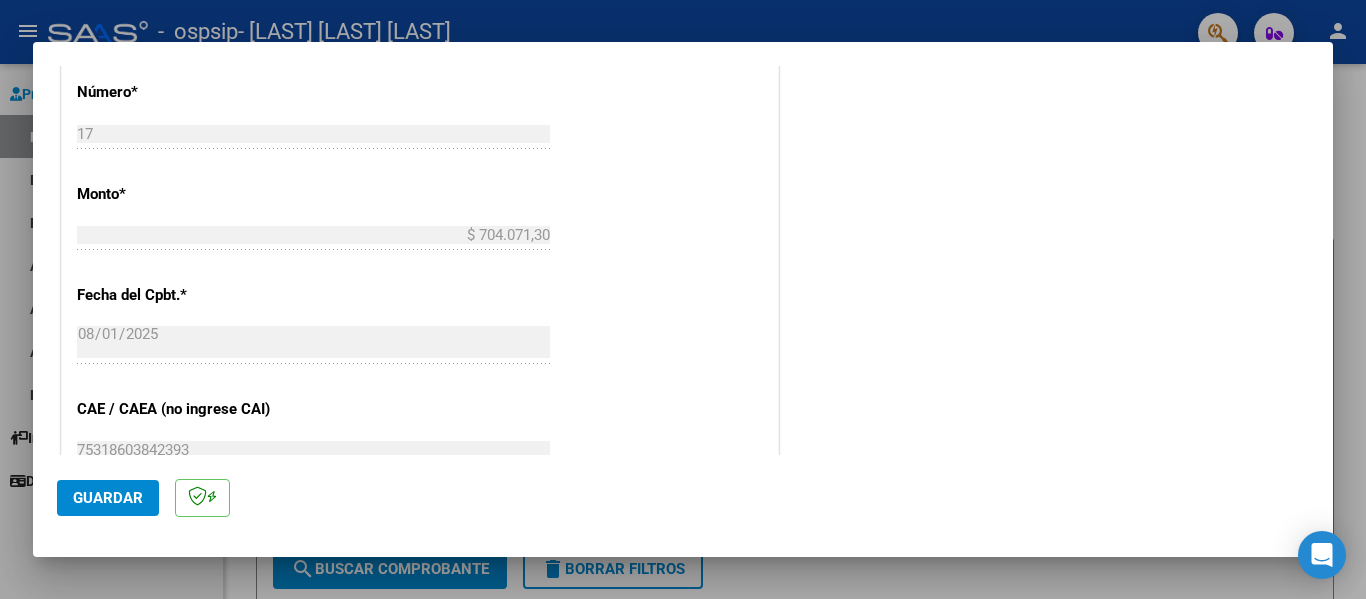 scroll, scrollTop: 933, scrollLeft: 0, axis: vertical 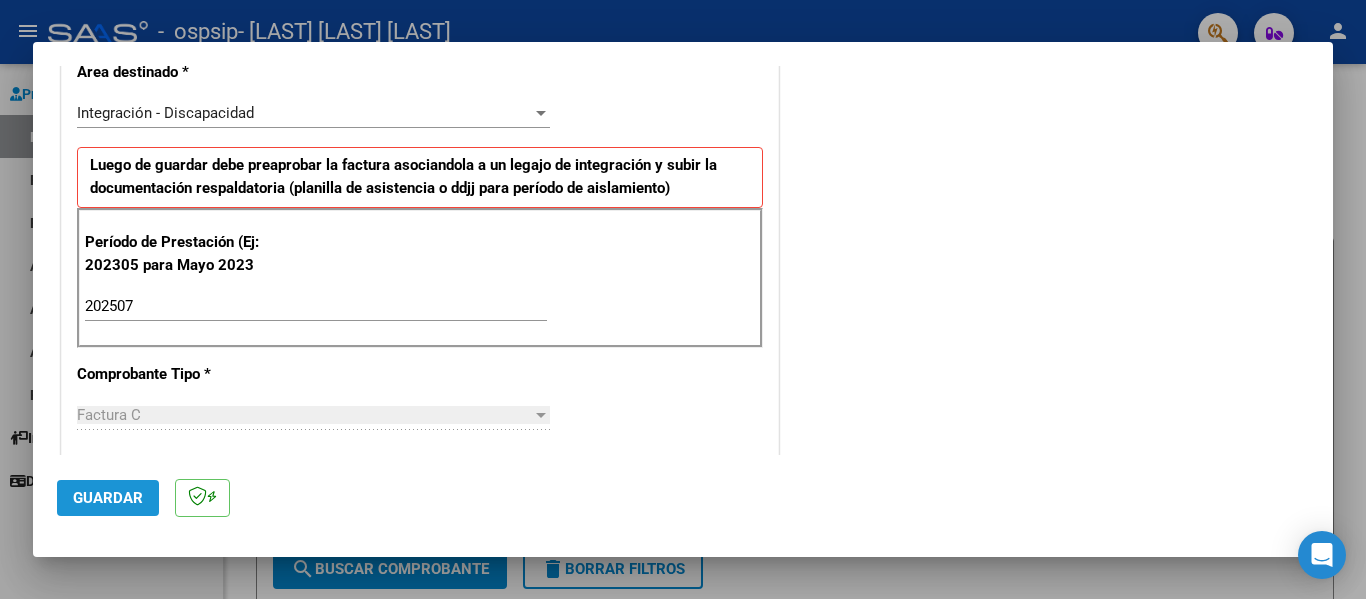 click on "Guardar" 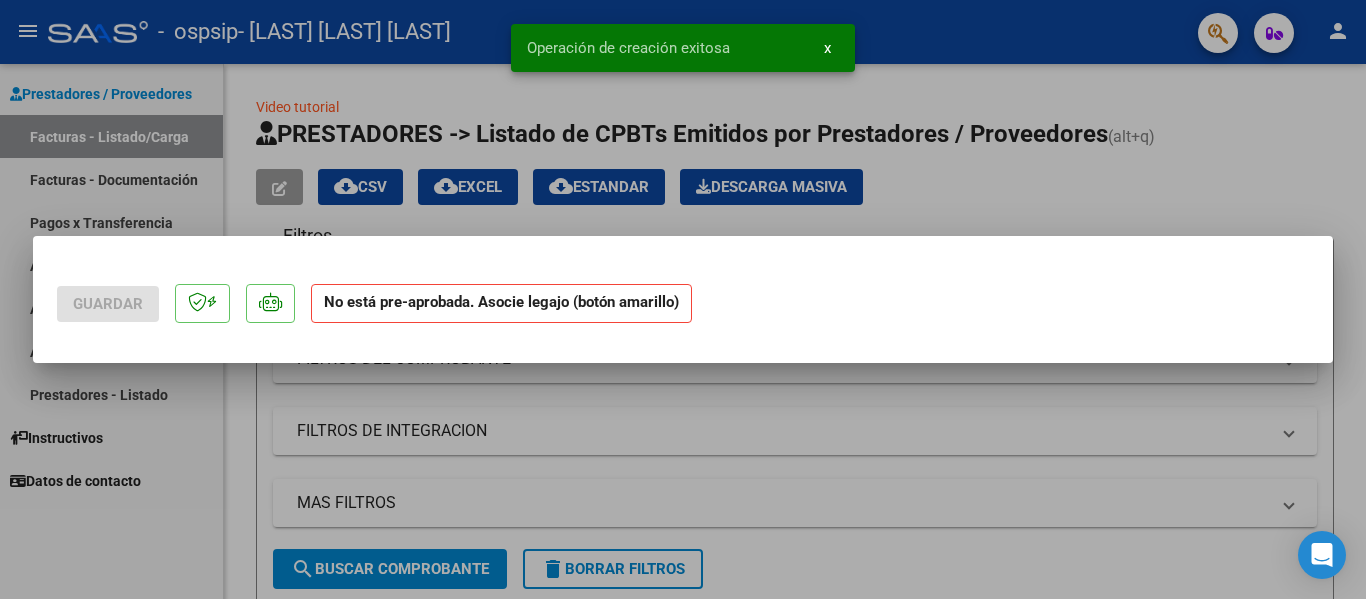 scroll, scrollTop: 0, scrollLeft: 0, axis: both 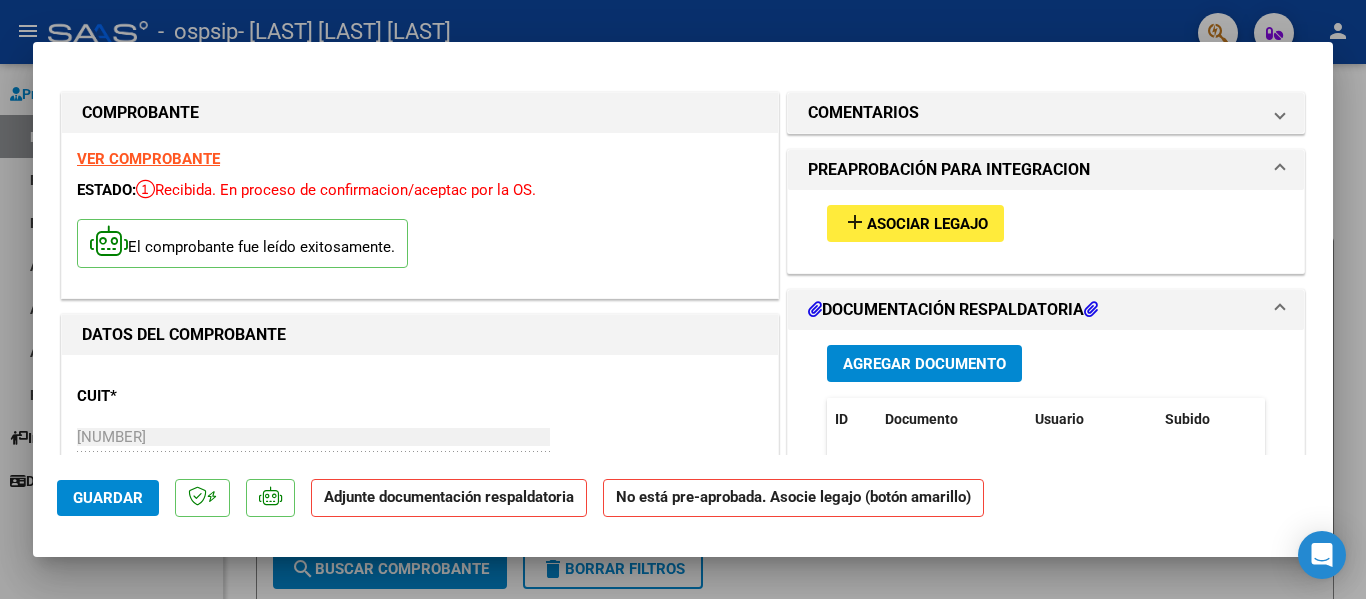 click on "Asociar Legajo" at bounding box center [927, 224] 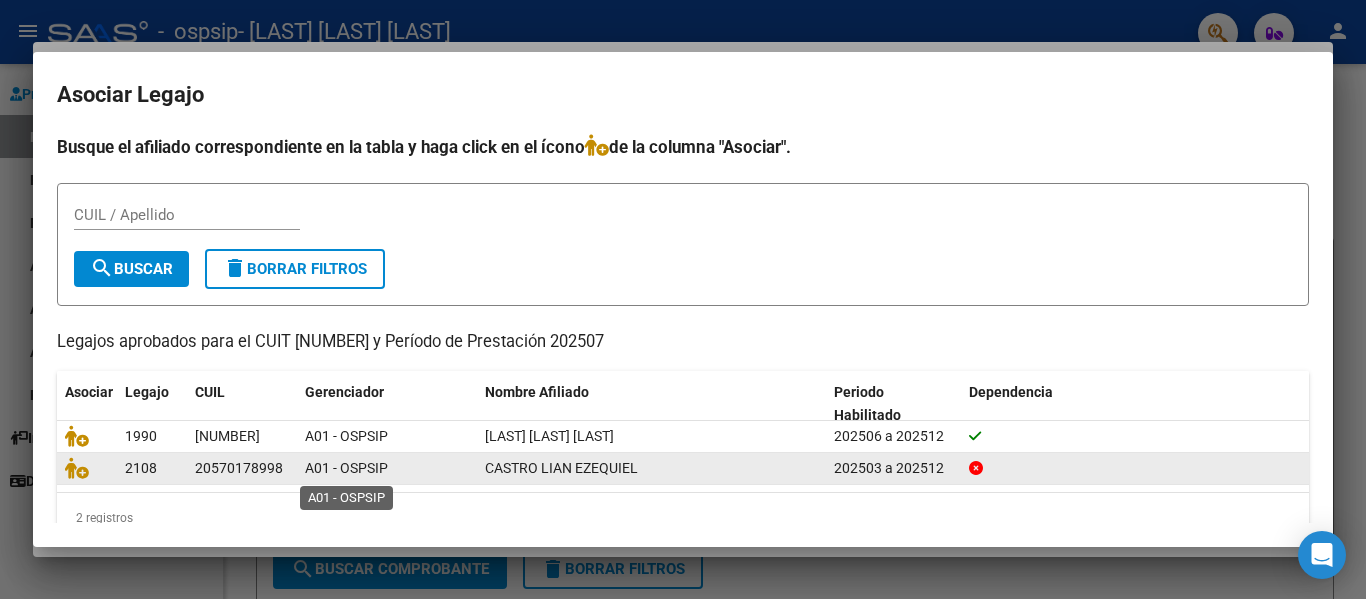 click on "A01 - OSPSIP" 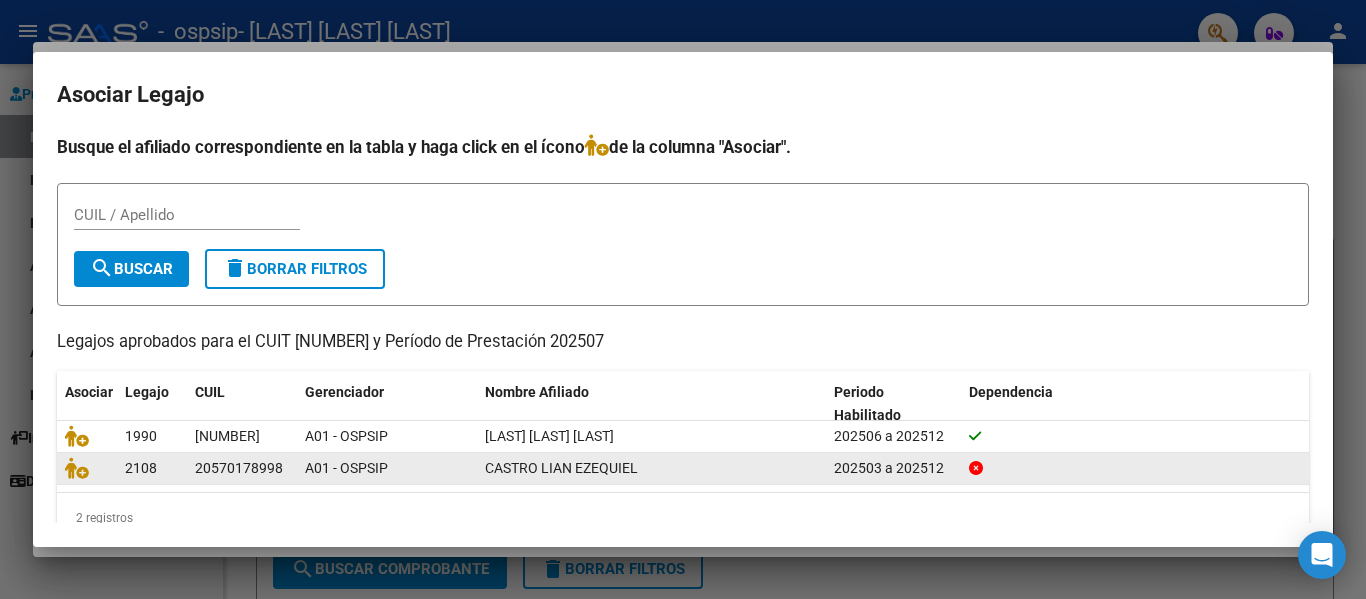 click on "CASTRO LIAN EZEQUIEL" 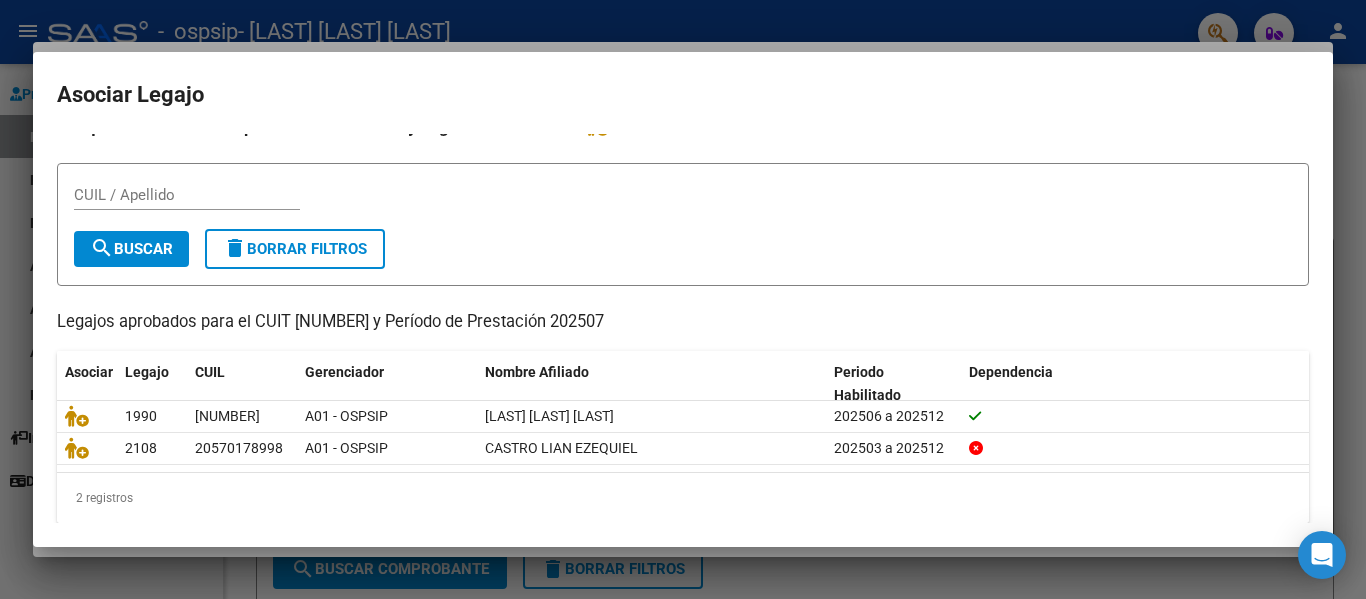 scroll, scrollTop: 38, scrollLeft: 0, axis: vertical 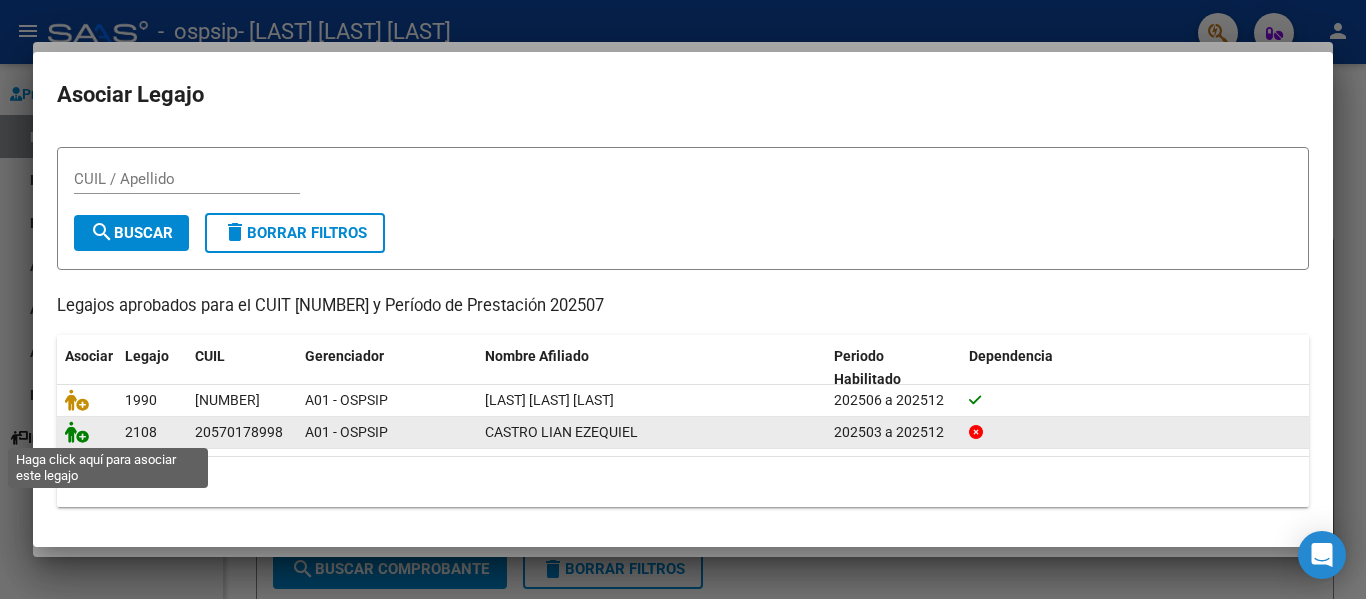 click 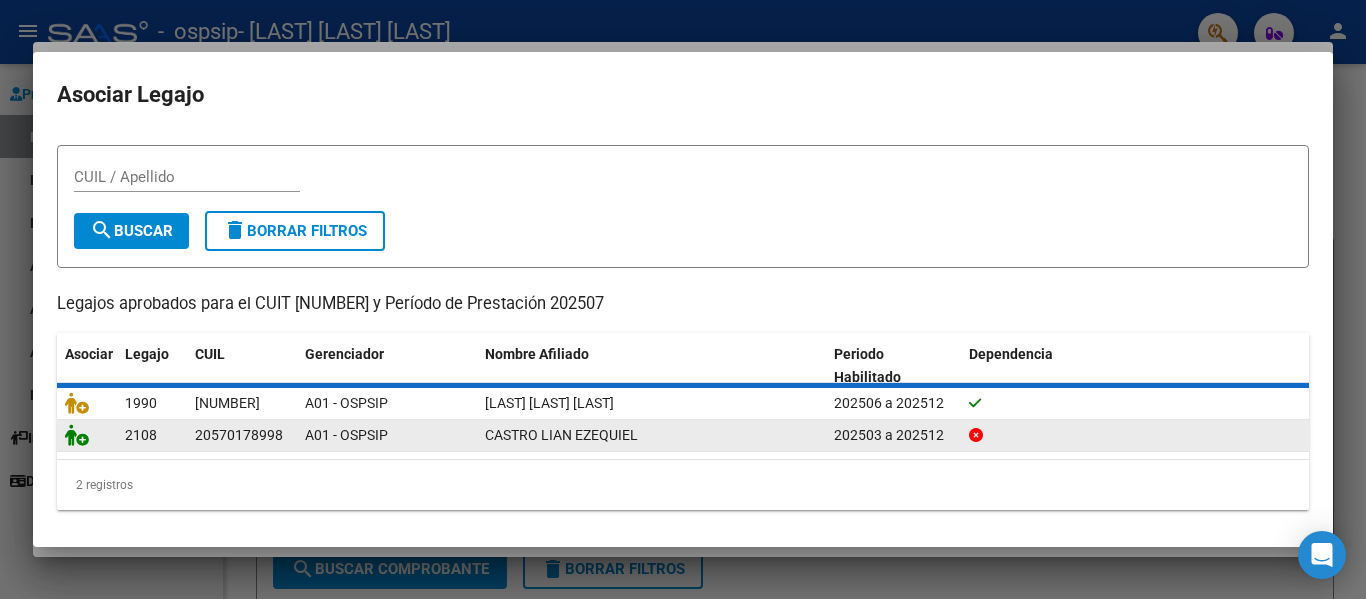 scroll, scrollTop: 51, scrollLeft: 0, axis: vertical 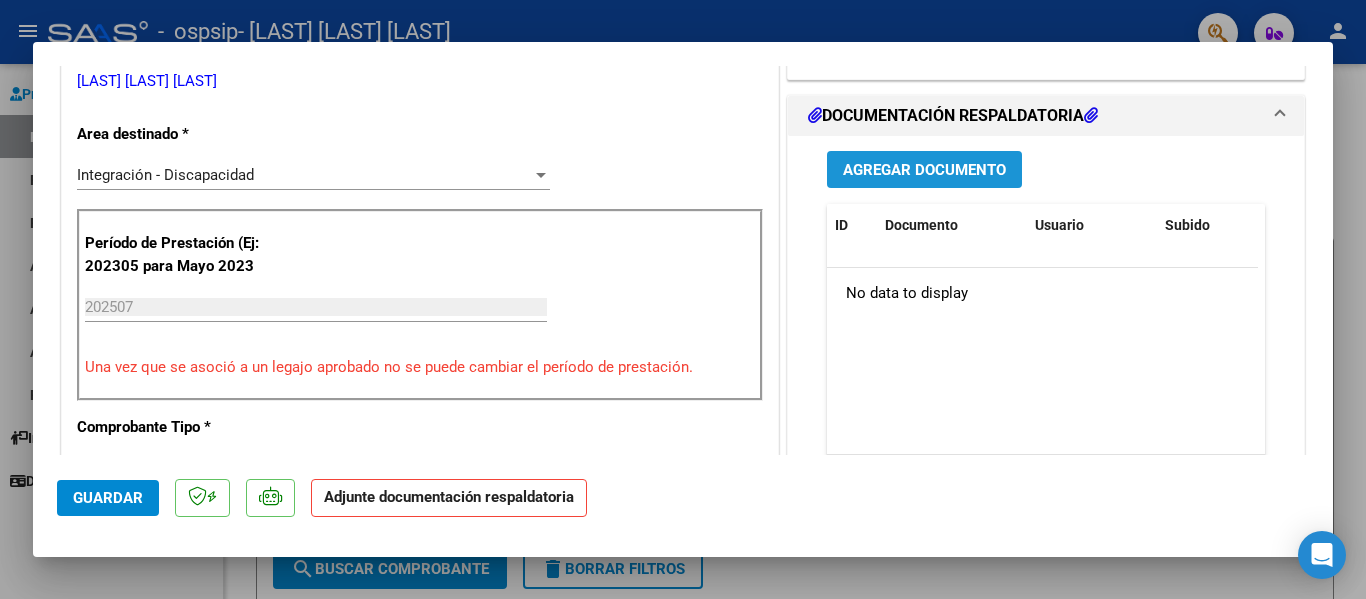 click on "Agregar Documento" at bounding box center (924, 170) 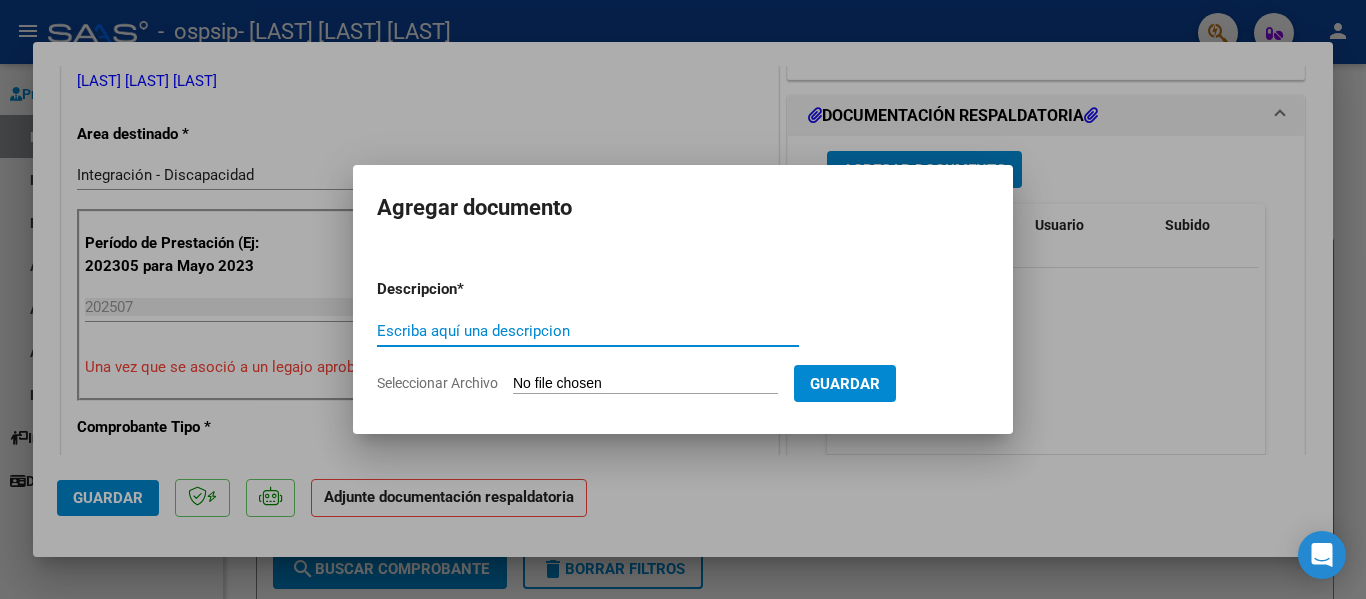click on "Escriba aquí una descripcion" at bounding box center (588, 331) 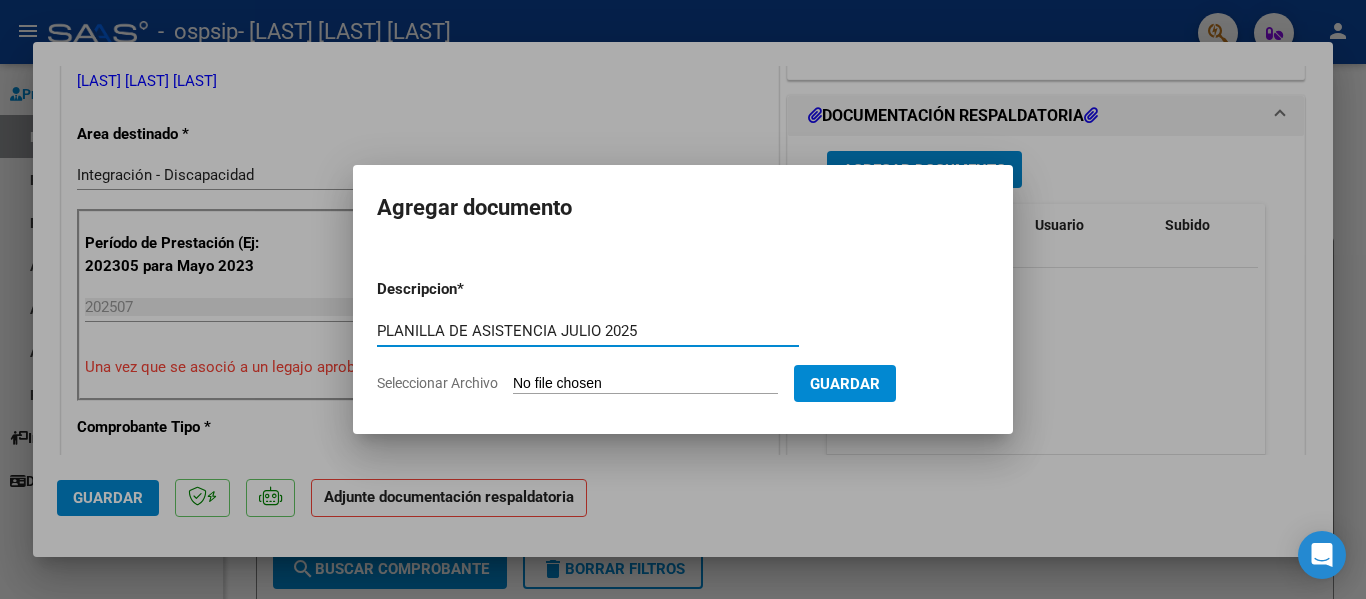 type on "PLANILLA DE ASISTENCIA JULIO 2025" 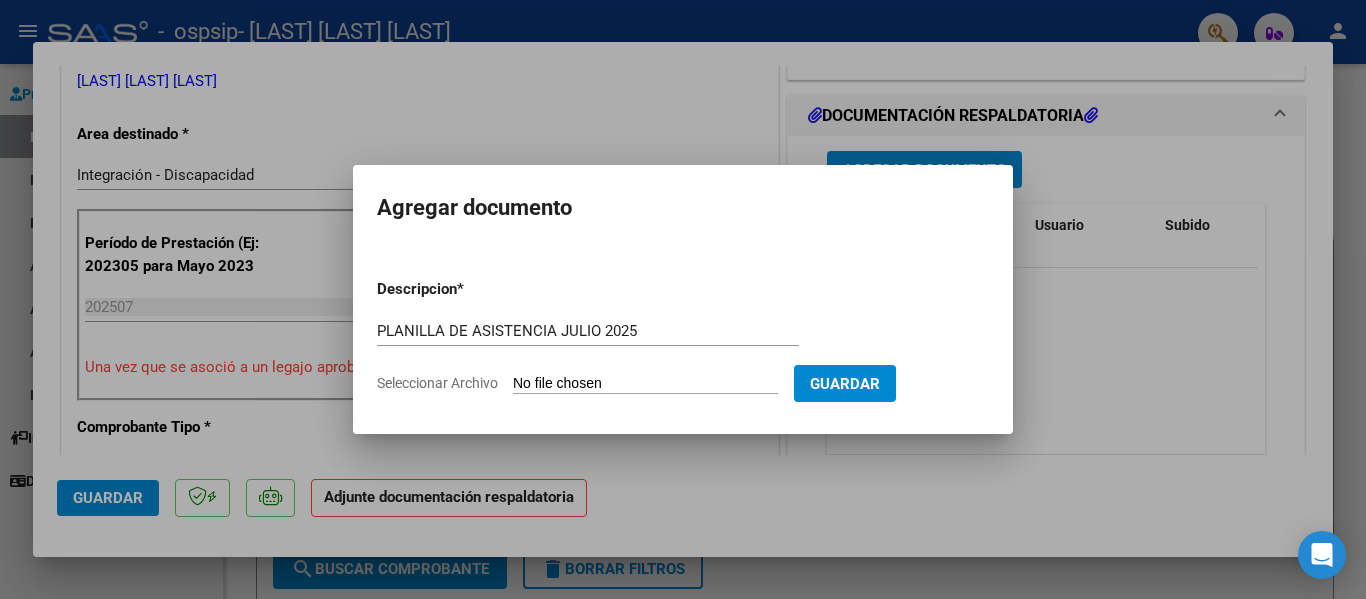 click on "Seleccionar Archivo" at bounding box center [645, 384] 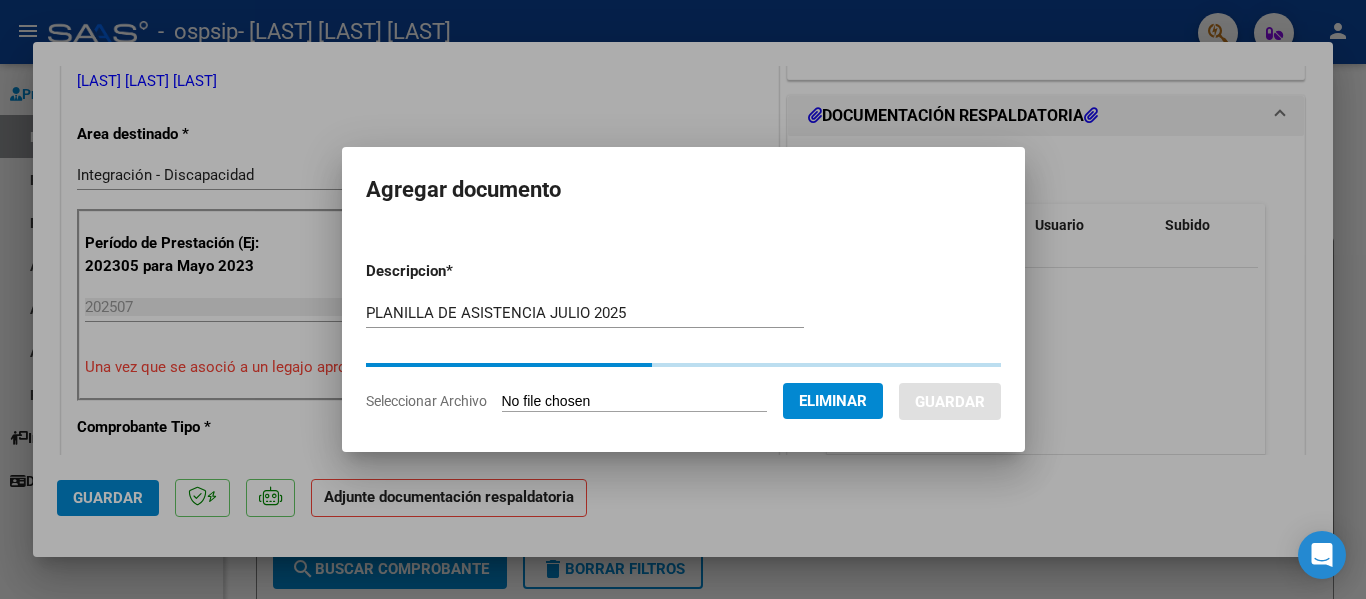 click on "PLANILLA DE ASISTENCIA JULIO 2025" at bounding box center (585, 313) 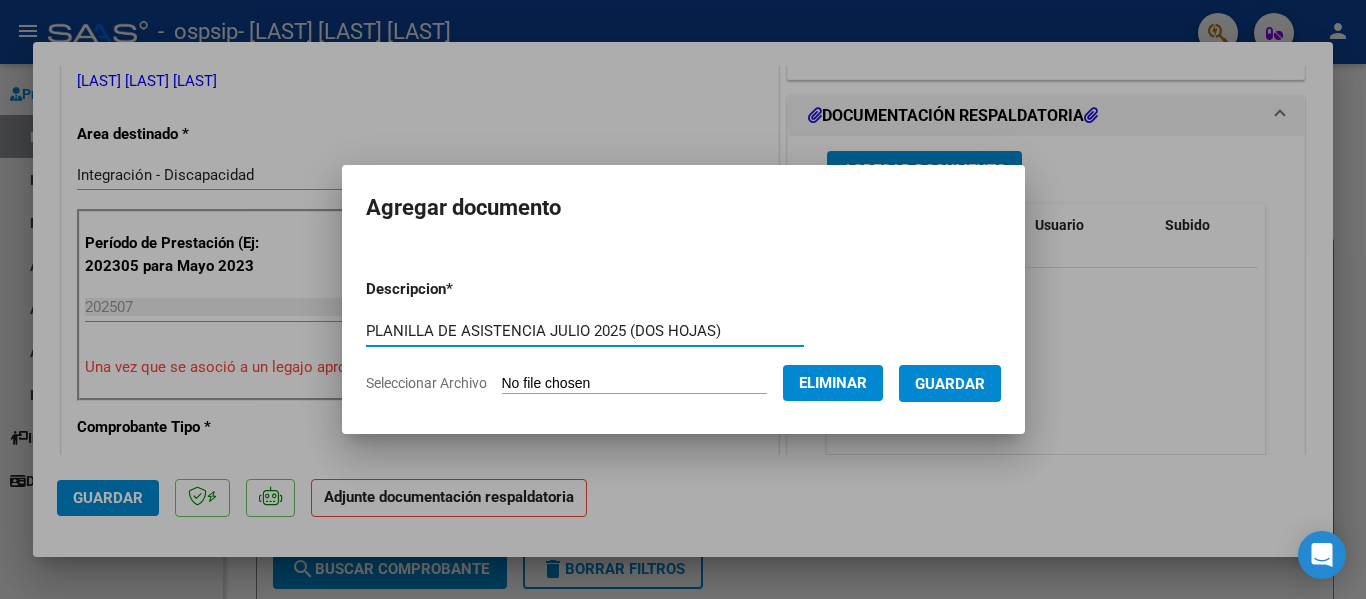 type on "PLANILLA DE ASISTENCIA JULIO 2025 (DOS HOJAS)" 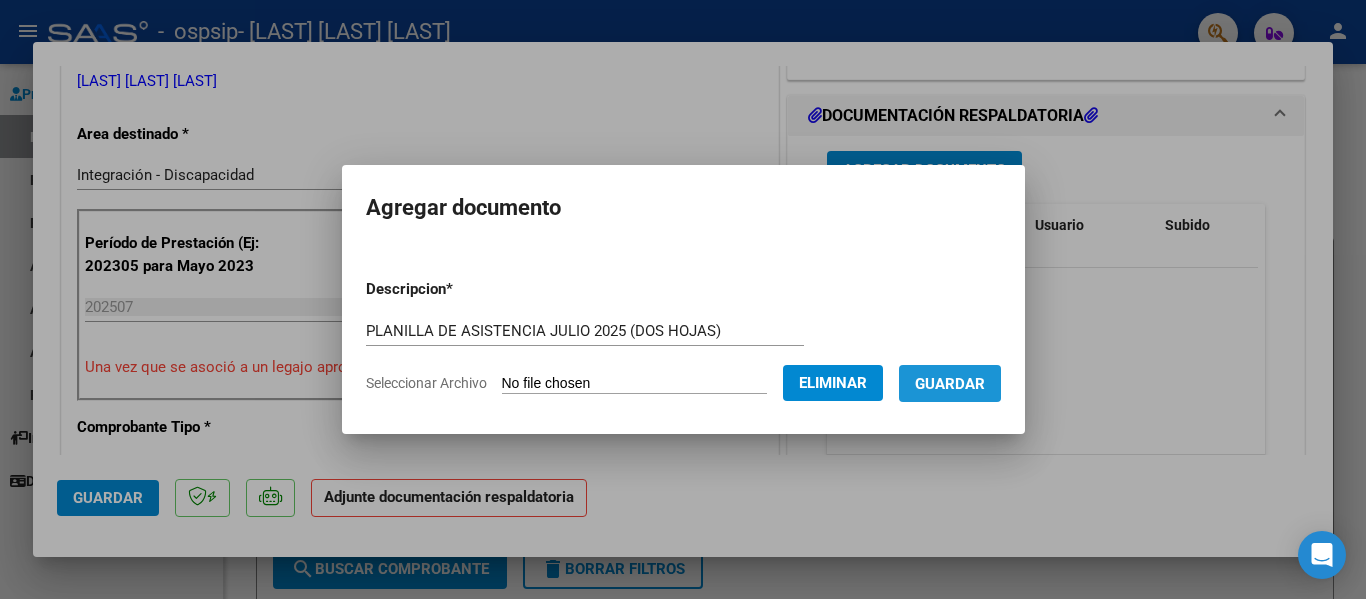 click on "Guardar" at bounding box center (950, 384) 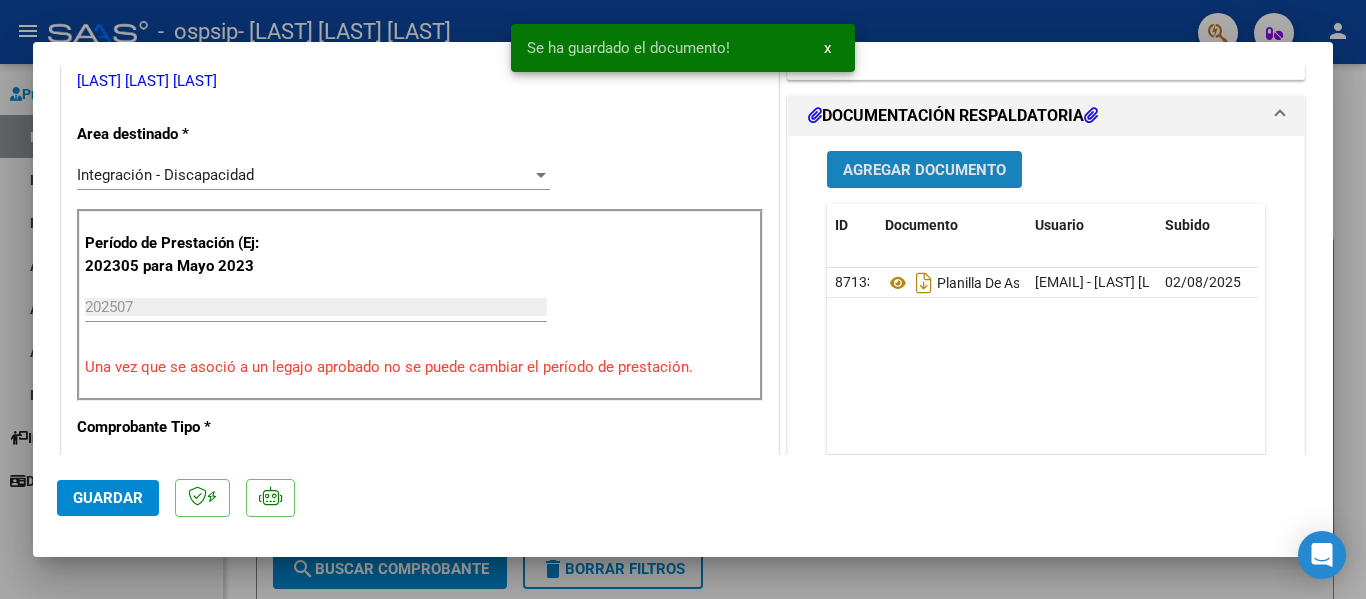 click on "Agregar Documento" at bounding box center (924, 170) 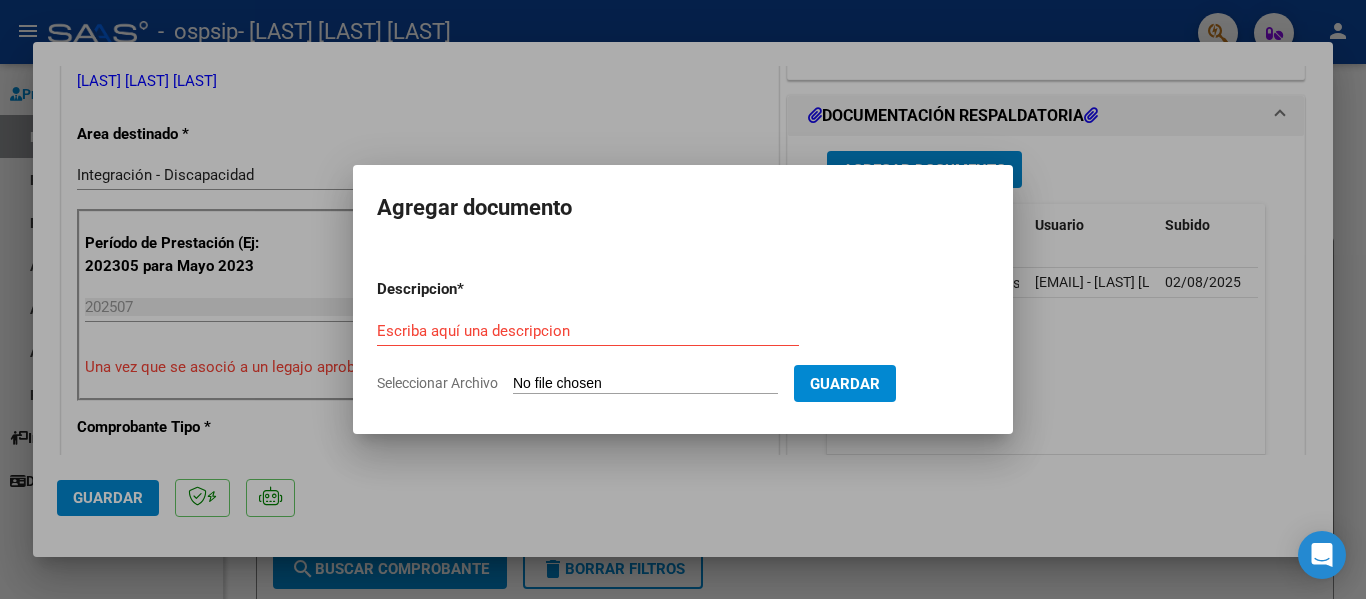 click on "Seleccionar Archivo" at bounding box center [645, 384] 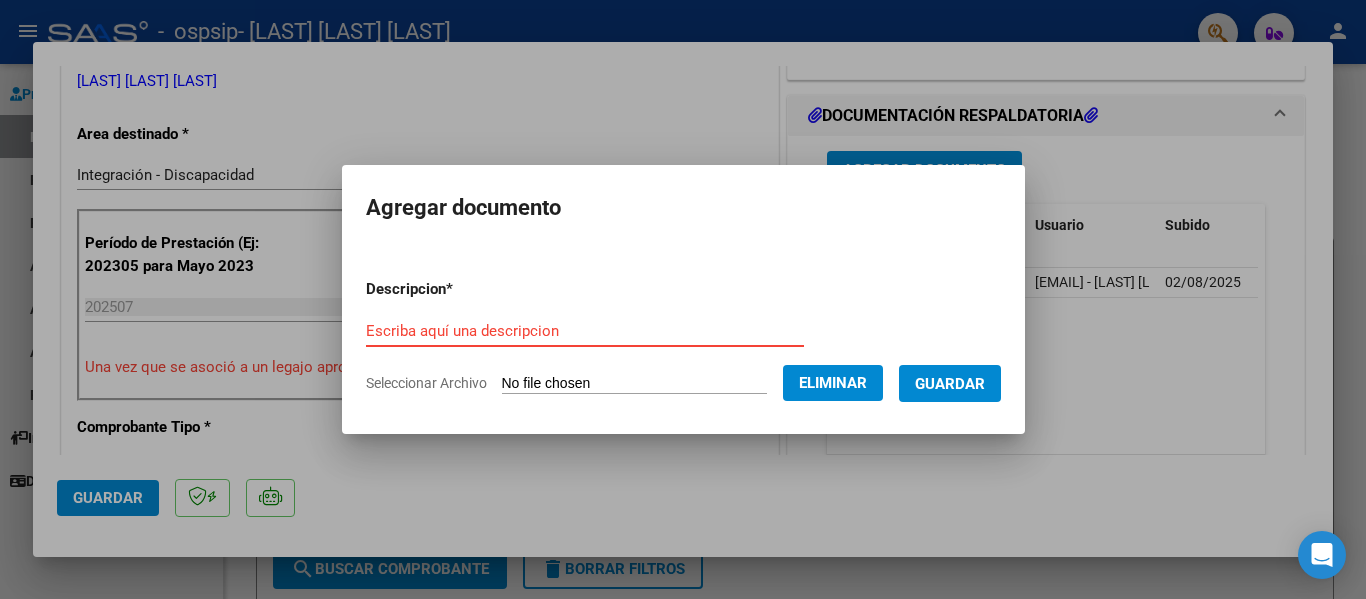 click on "Escriba aquí una descripcion" at bounding box center (585, 331) 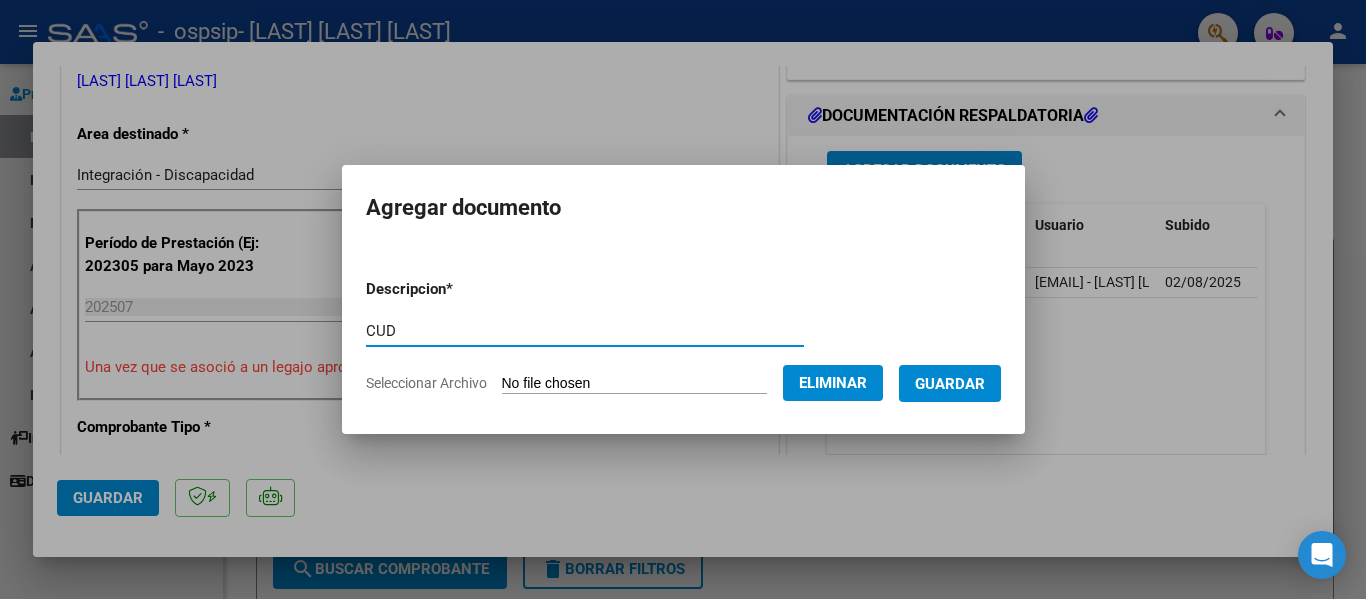 type on "CUD" 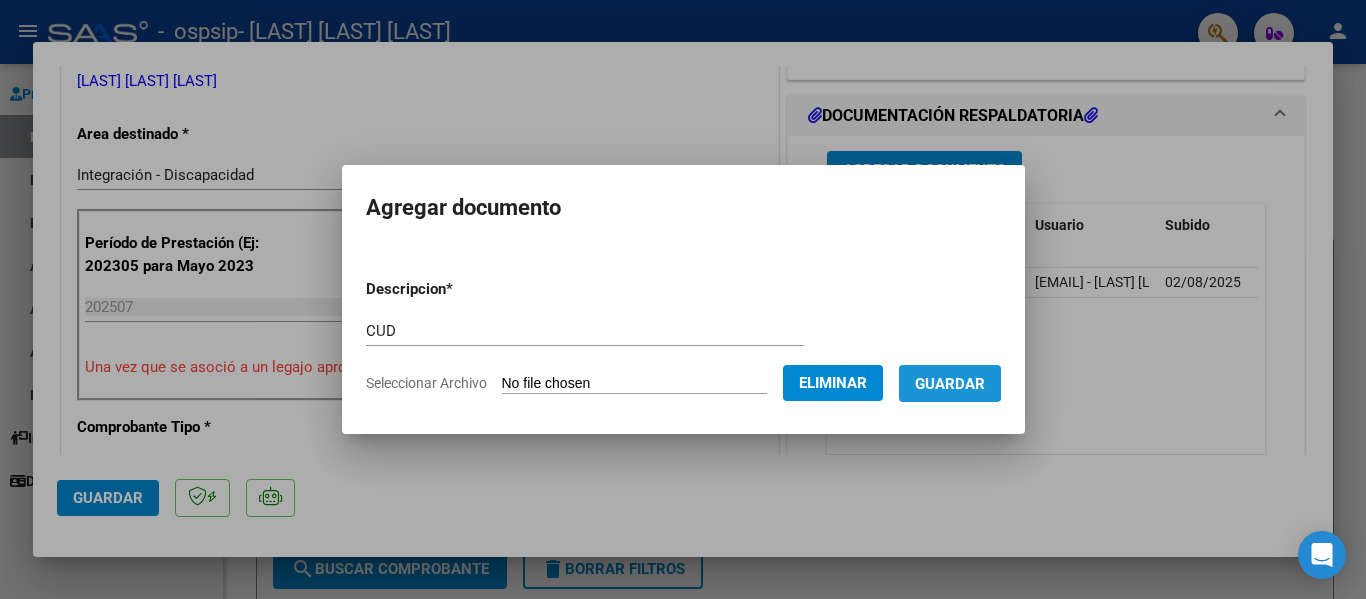 click on "Guardar" at bounding box center (950, 384) 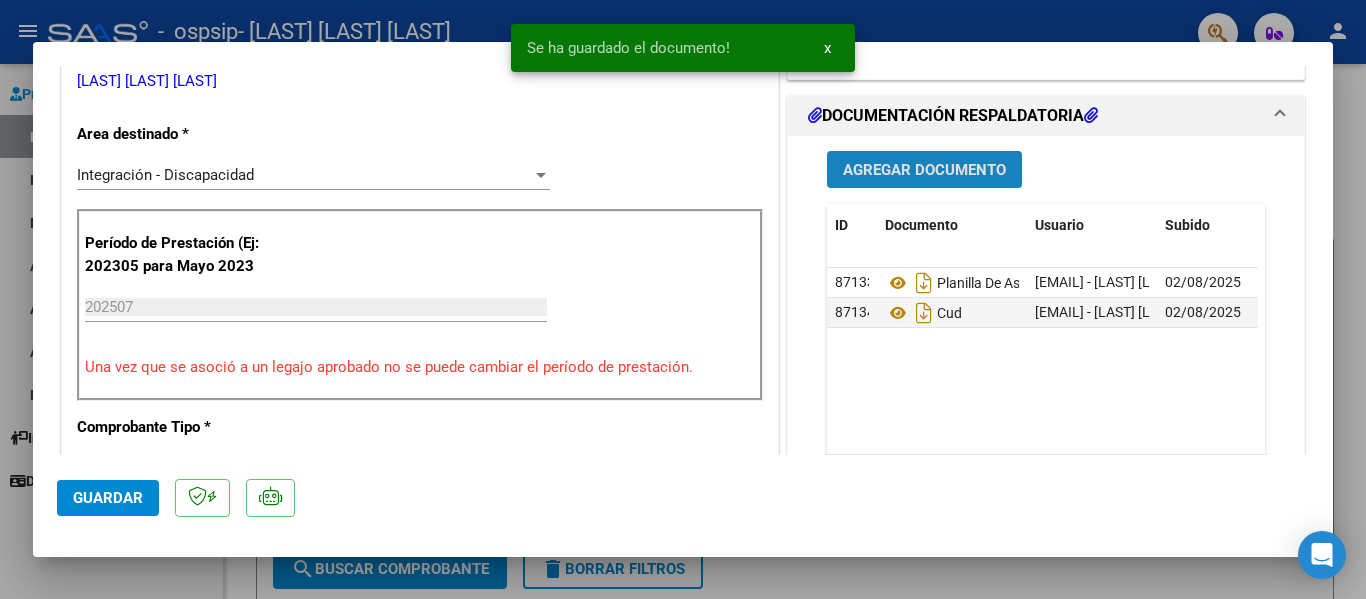 click on "Agregar Documento" at bounding box center [924, 170] 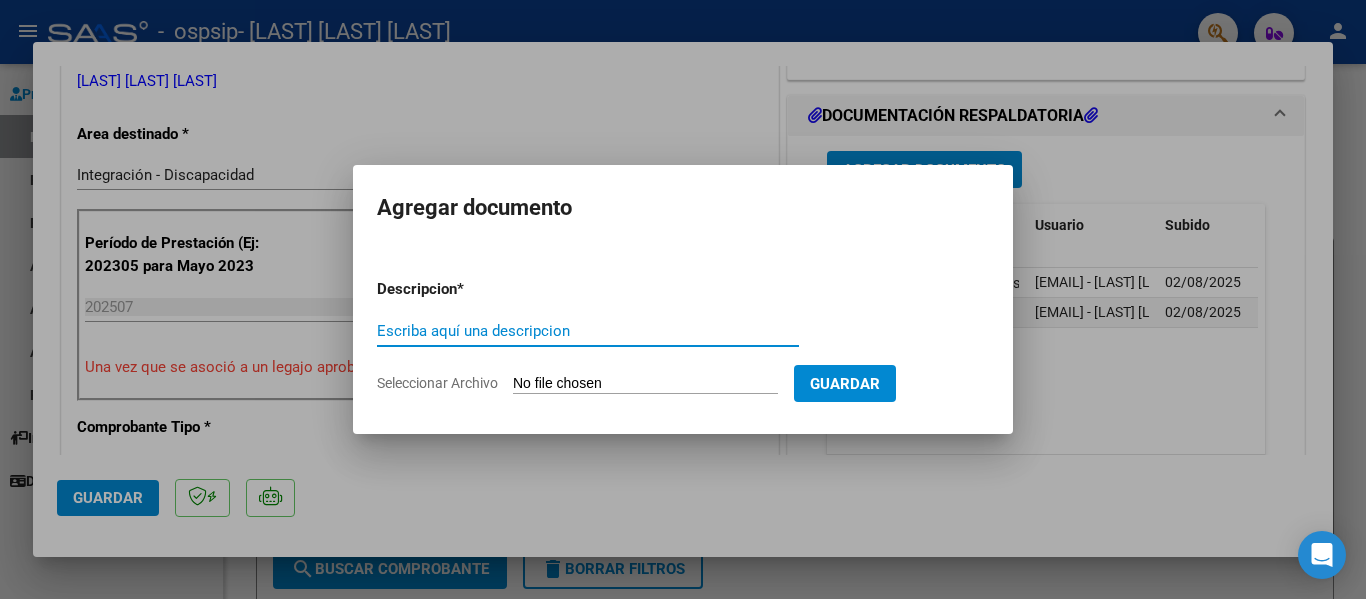 click on "Seleccionar Archivo" at bounding box center [645, 384] 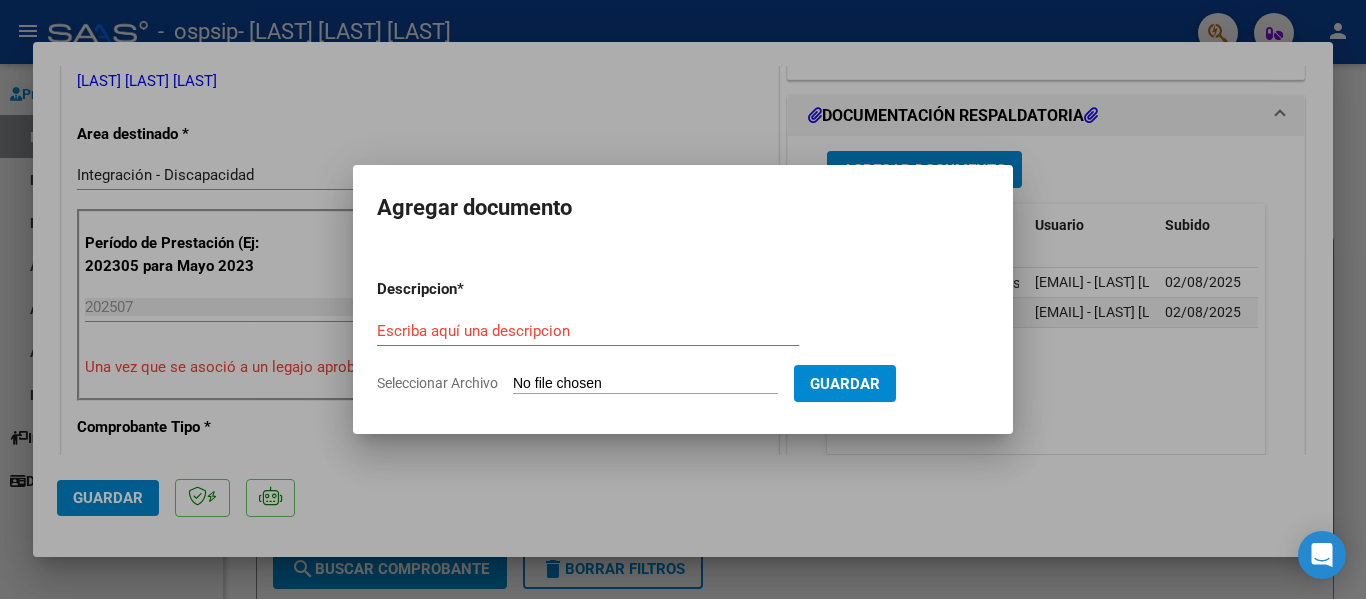 type on "C:\fakepath\AUTORIZACION OSPSIP - [LAST] [LAST].pdf" 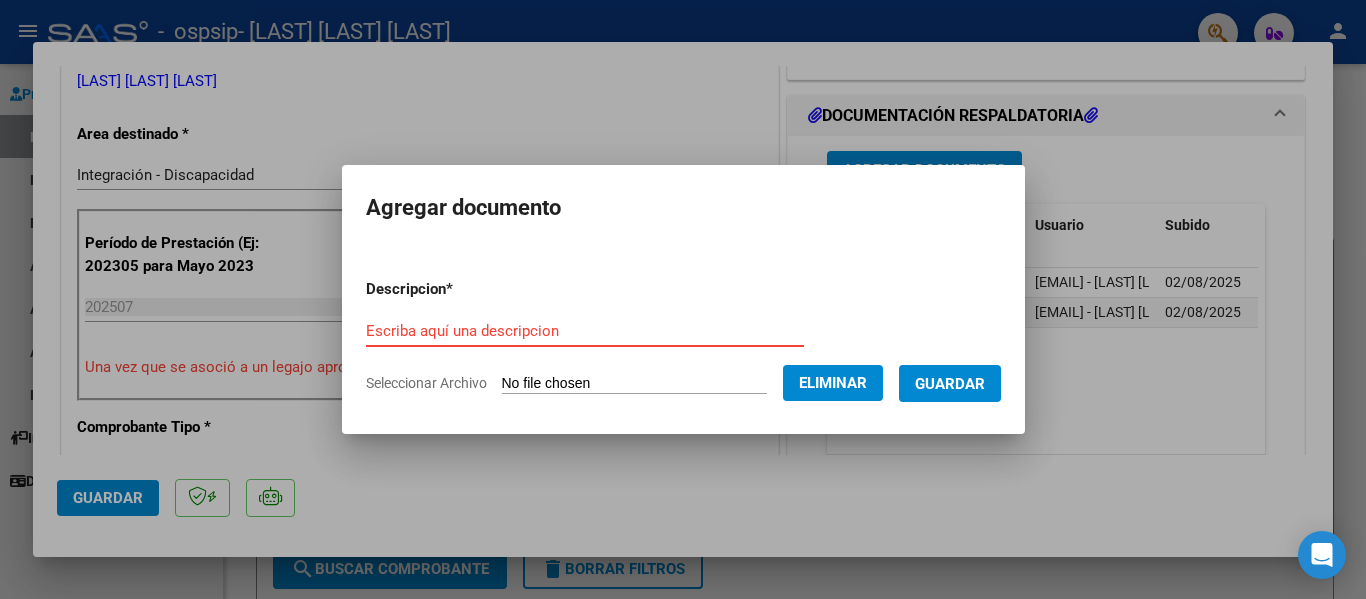 click on "Escriba aquí una descripcion" at bounding box center [585, 331] 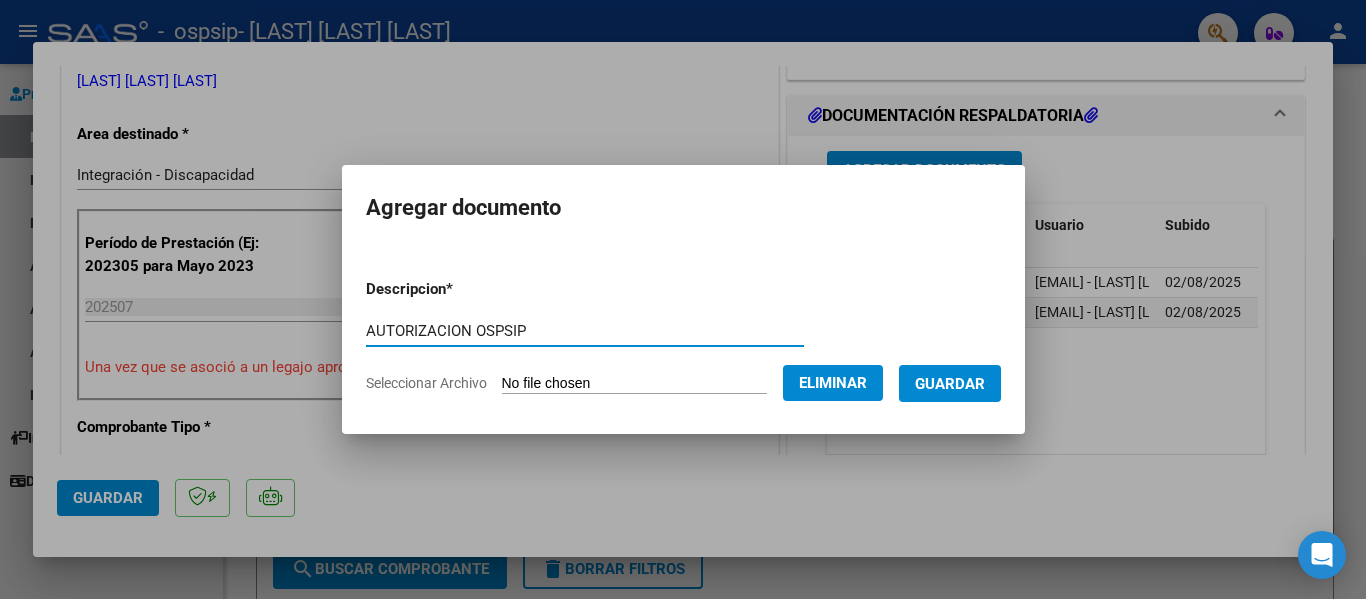 type on "AUTORIZACION OSPSIP" 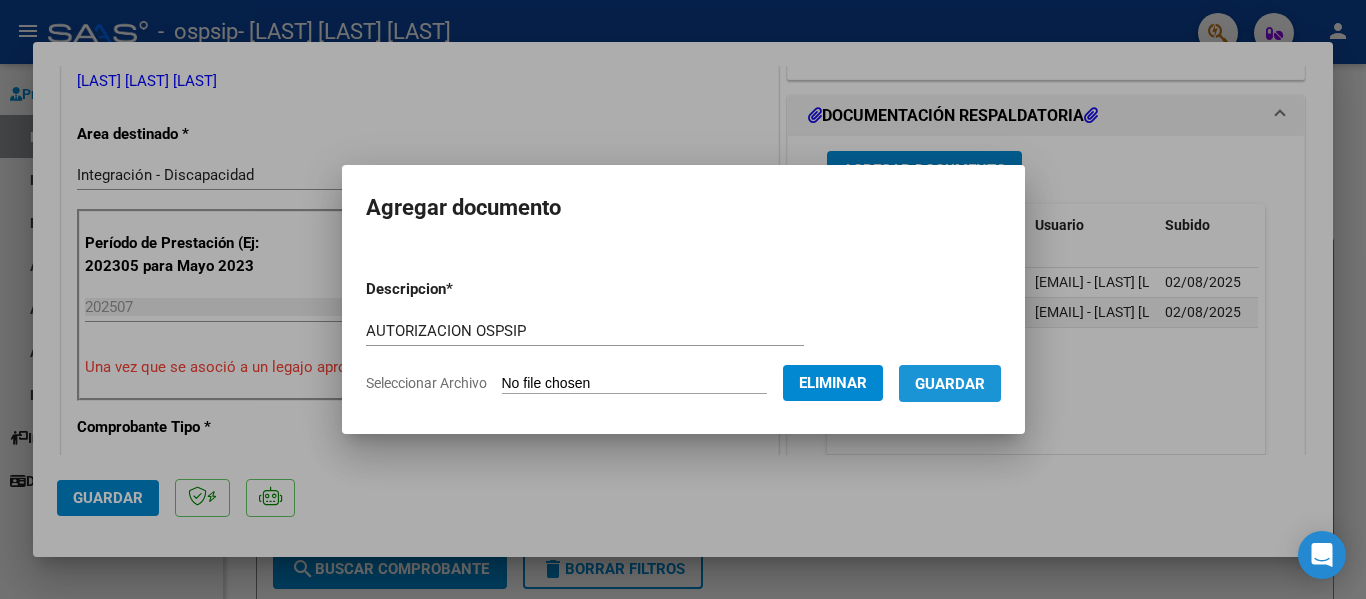 click on "Guardar" at bounding box center (950, 384) 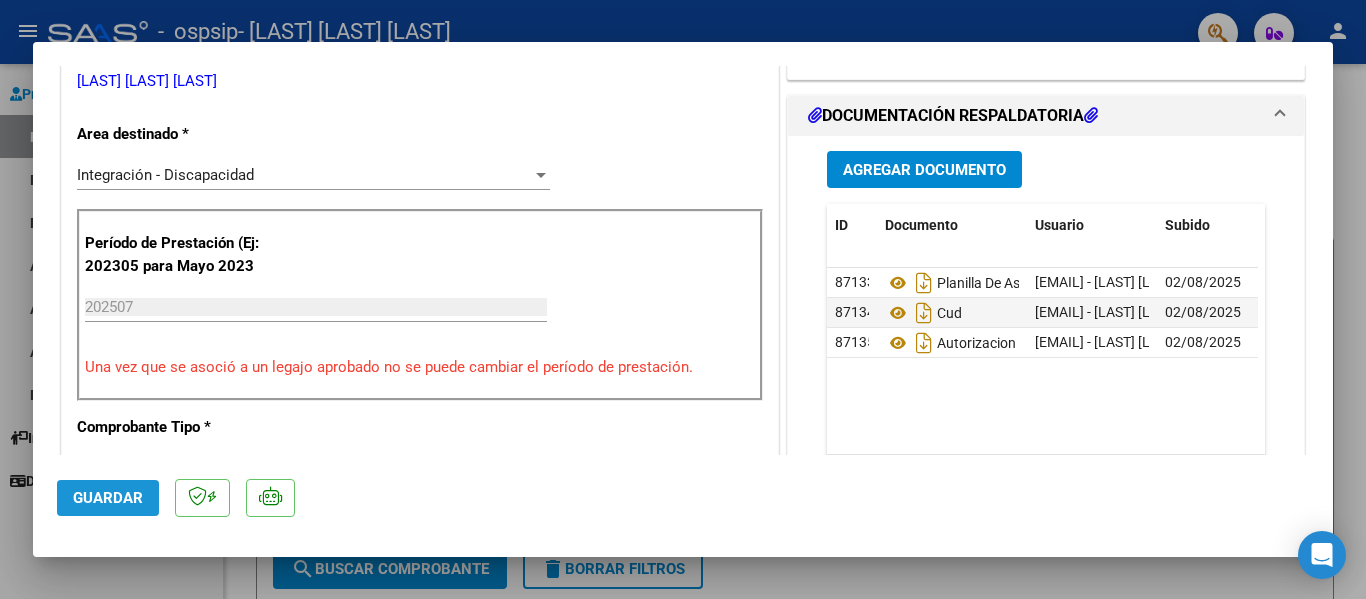 click on "Guardar" 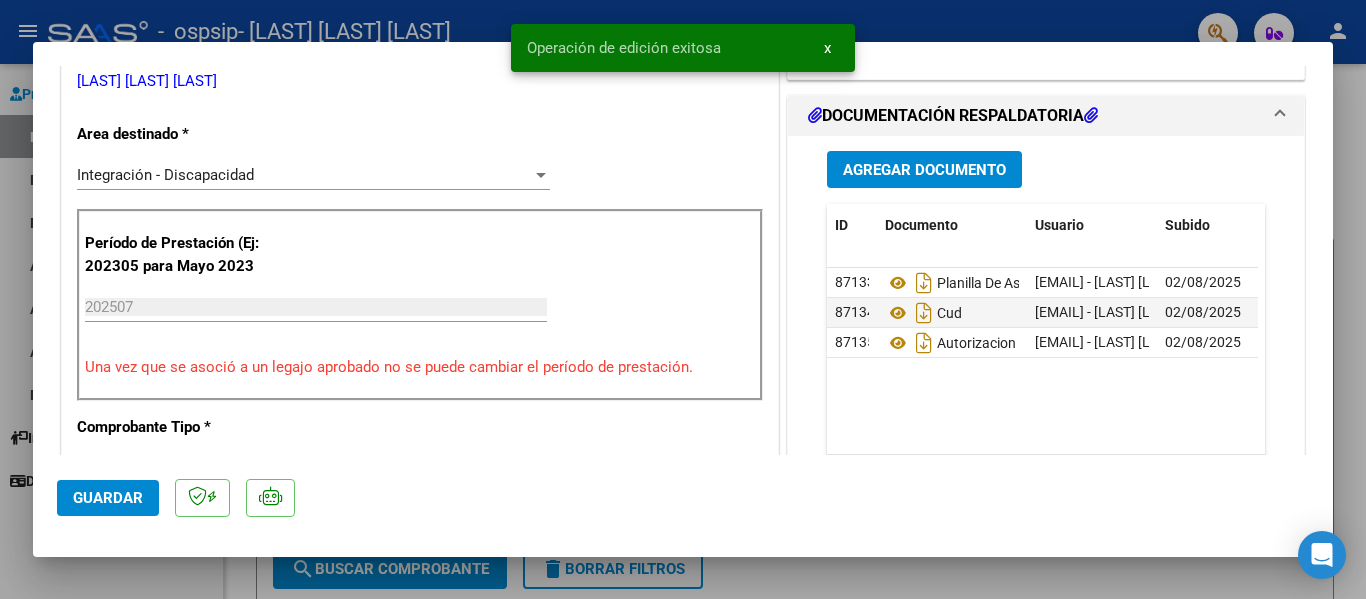 click at bounding box center [683, 299] 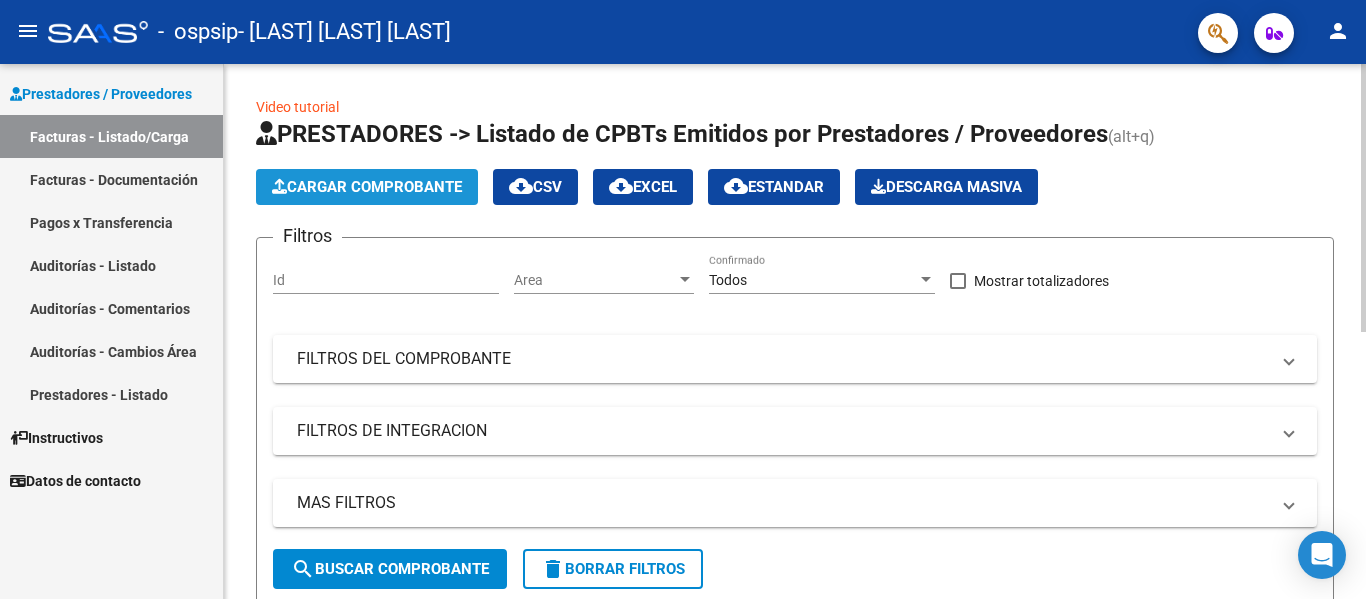 click on "Cargar Comprobante" 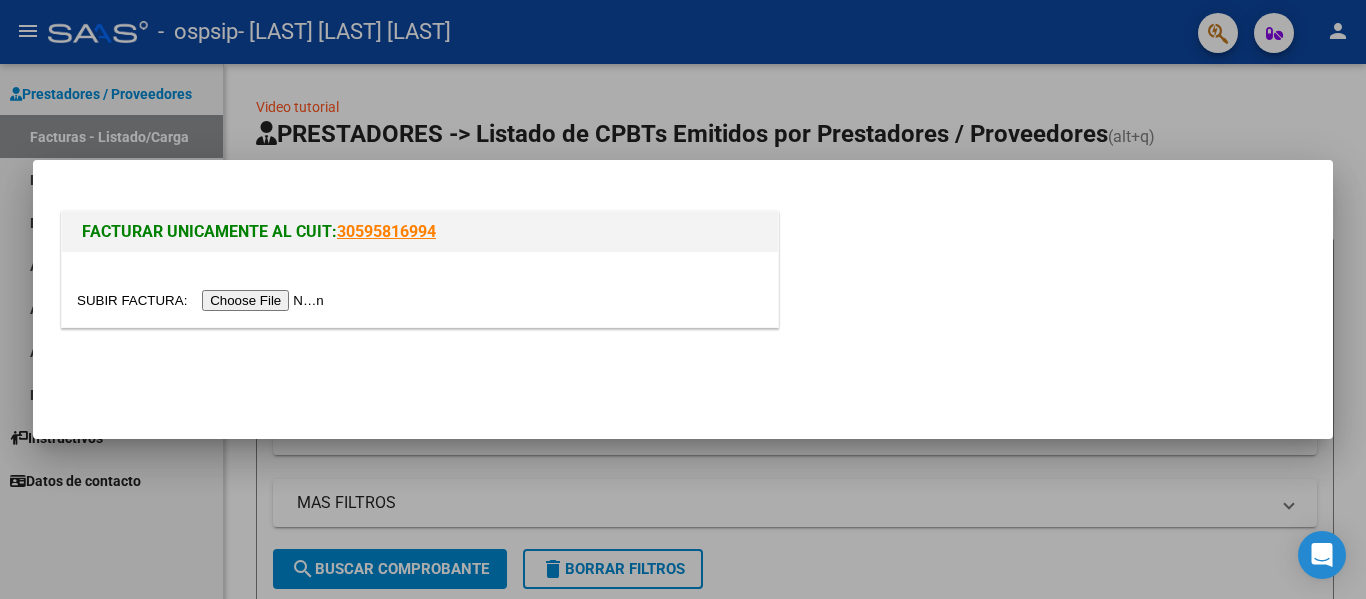 click at bounding box center (203, 300) 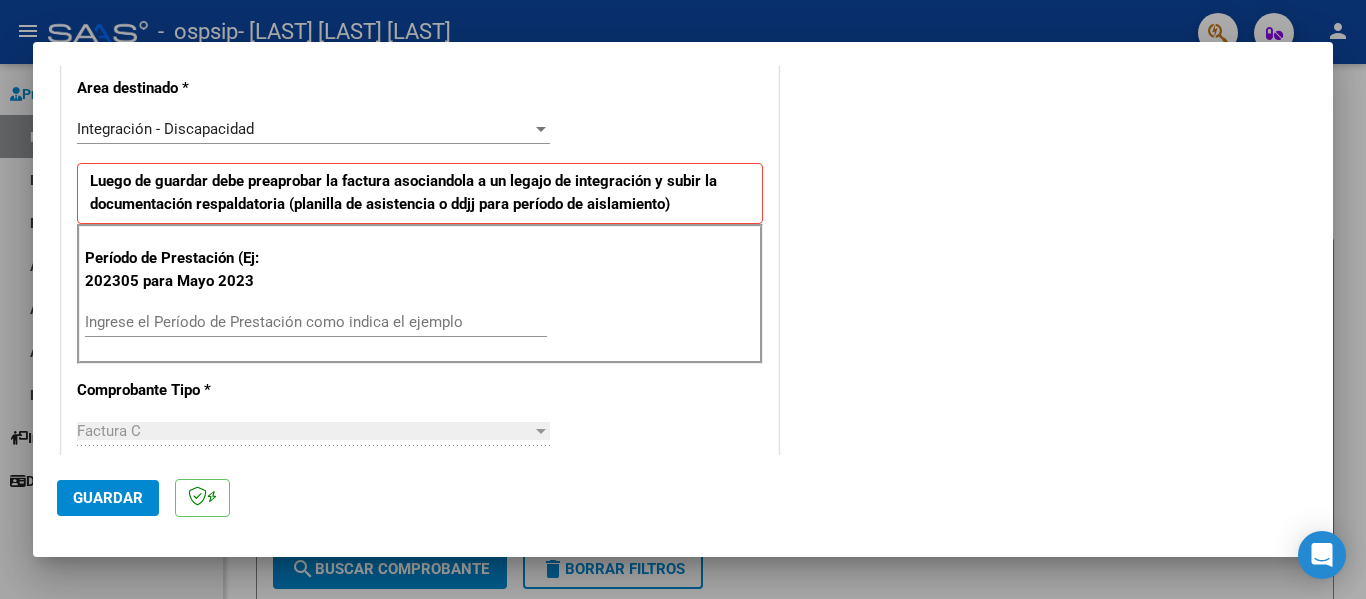 scroll, scrollTop: 440, scrollLeft: 0, axis: vertical 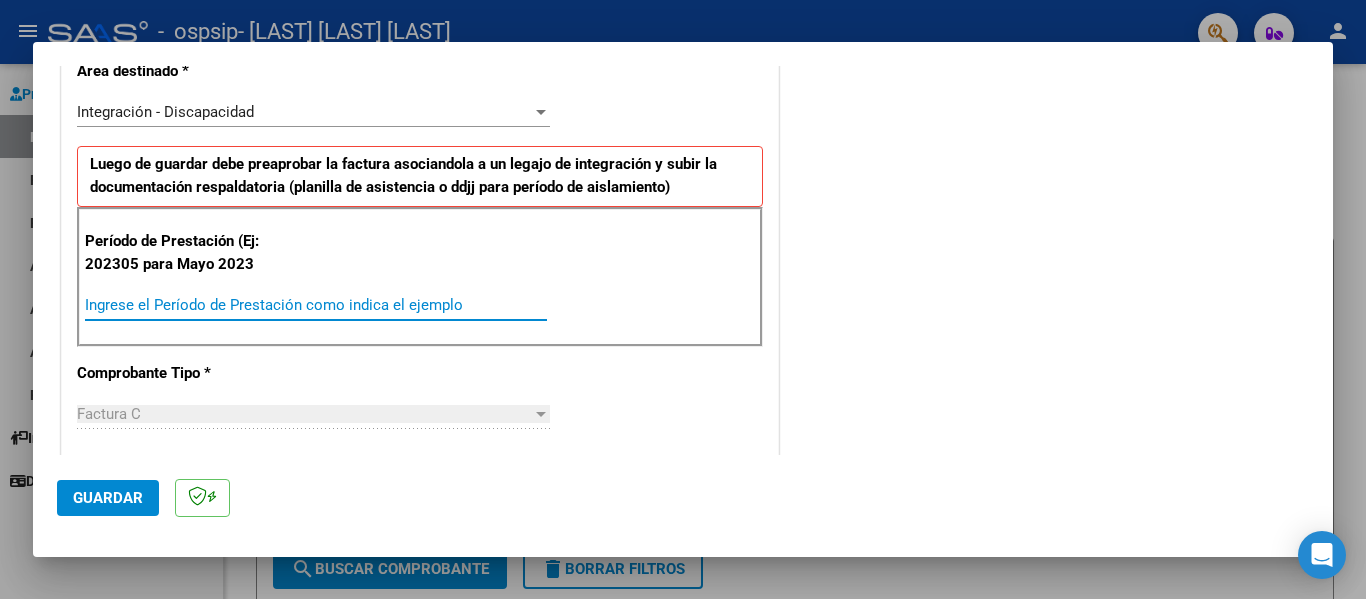 click on "Ingrese el Período de Prestación como indica el ejemplo" at bounding box center (316, 305) 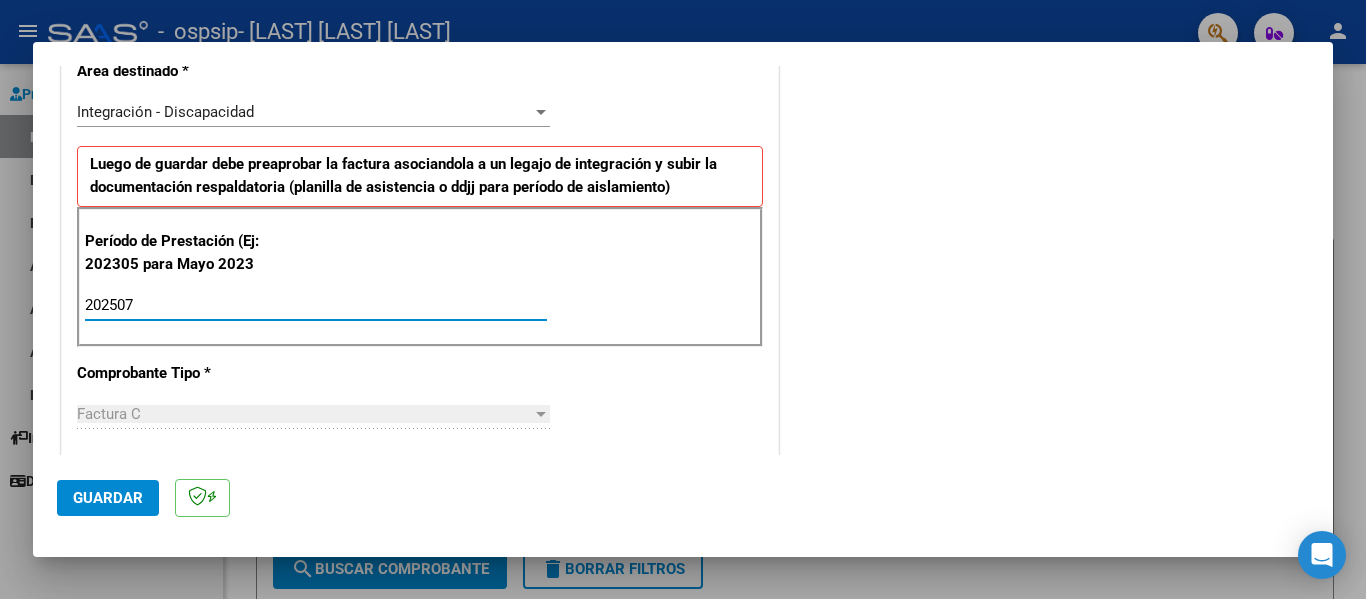 type on "202507" 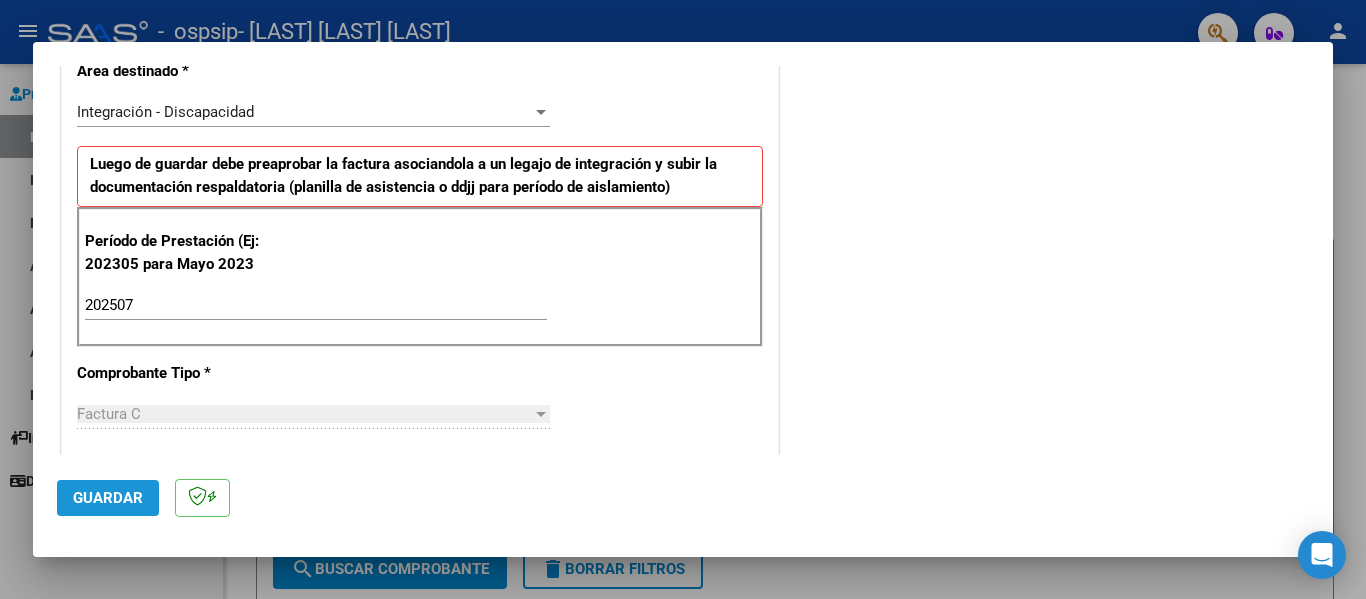 click on "Guardar" 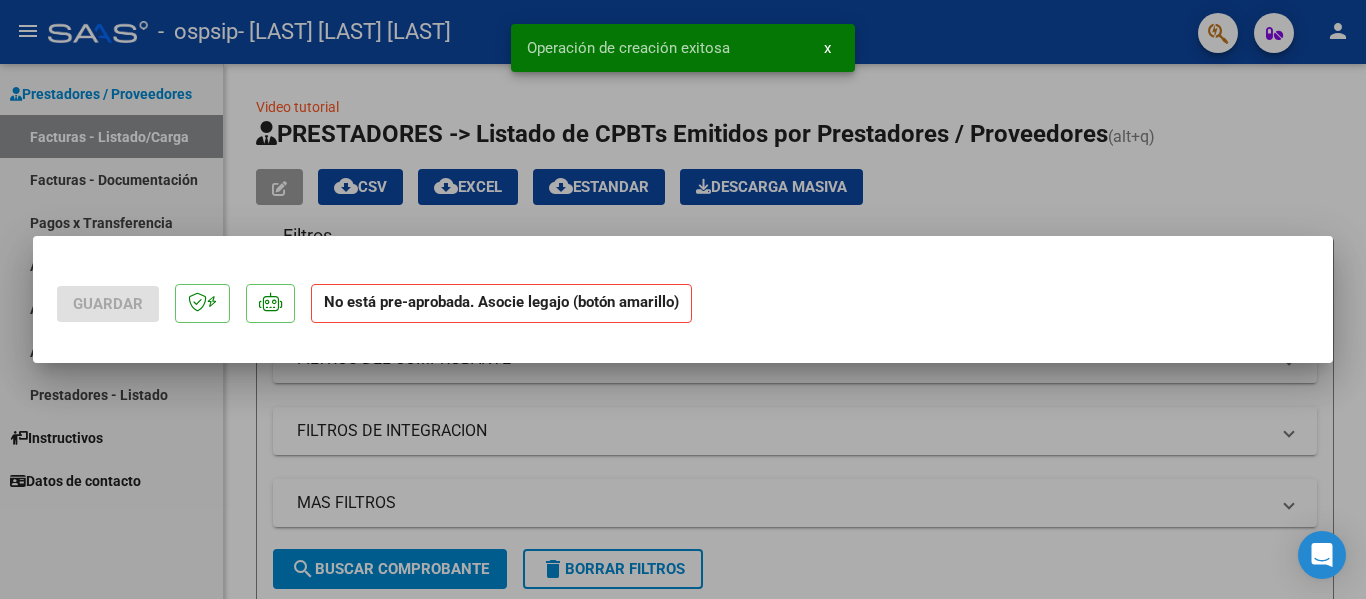scroll, scrollTop: 0, scrollLeft: 0, axis: both 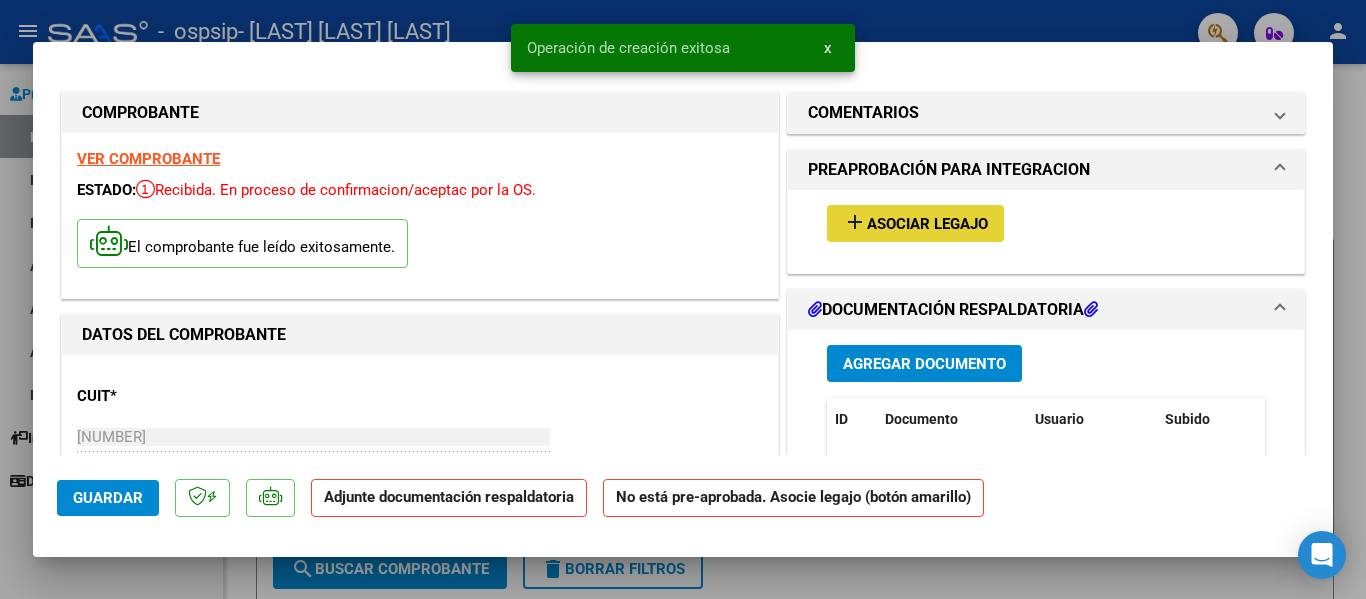 click on "add Asociar Legajo" at bounding box center (915, 223) 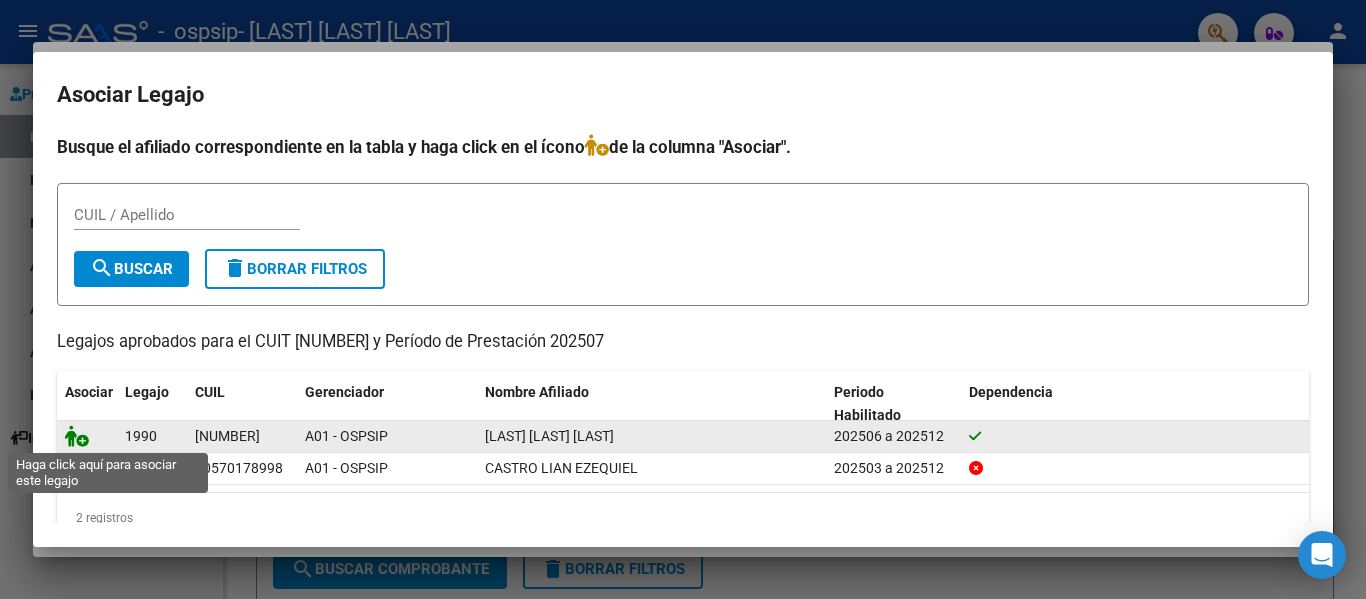 click 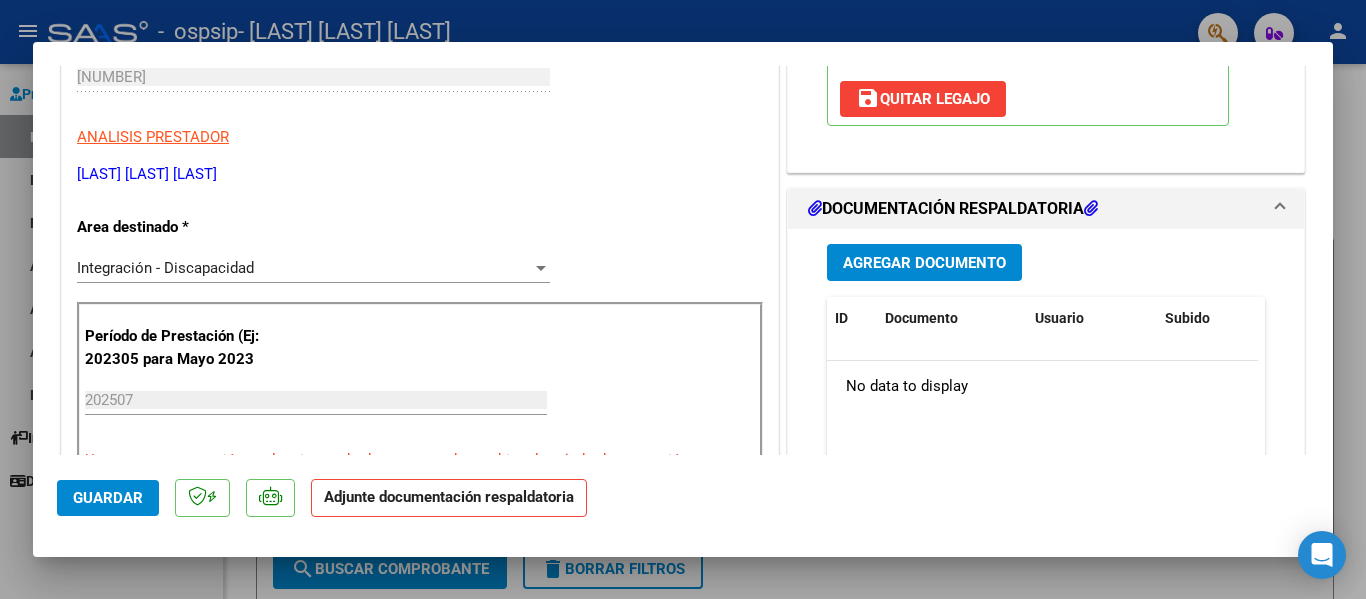 scroll, scrollTop: 401, scrollLeft: 0, axis: vertical 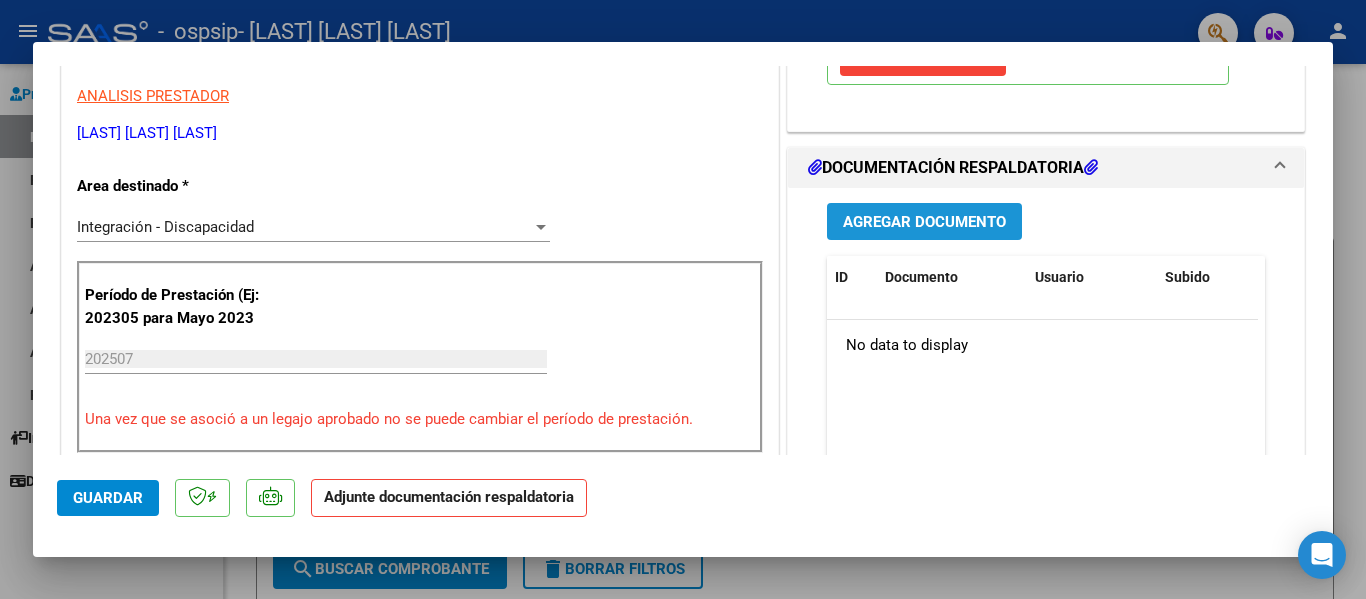 click on "Agregar Documento" at bounding box center [924, 222] 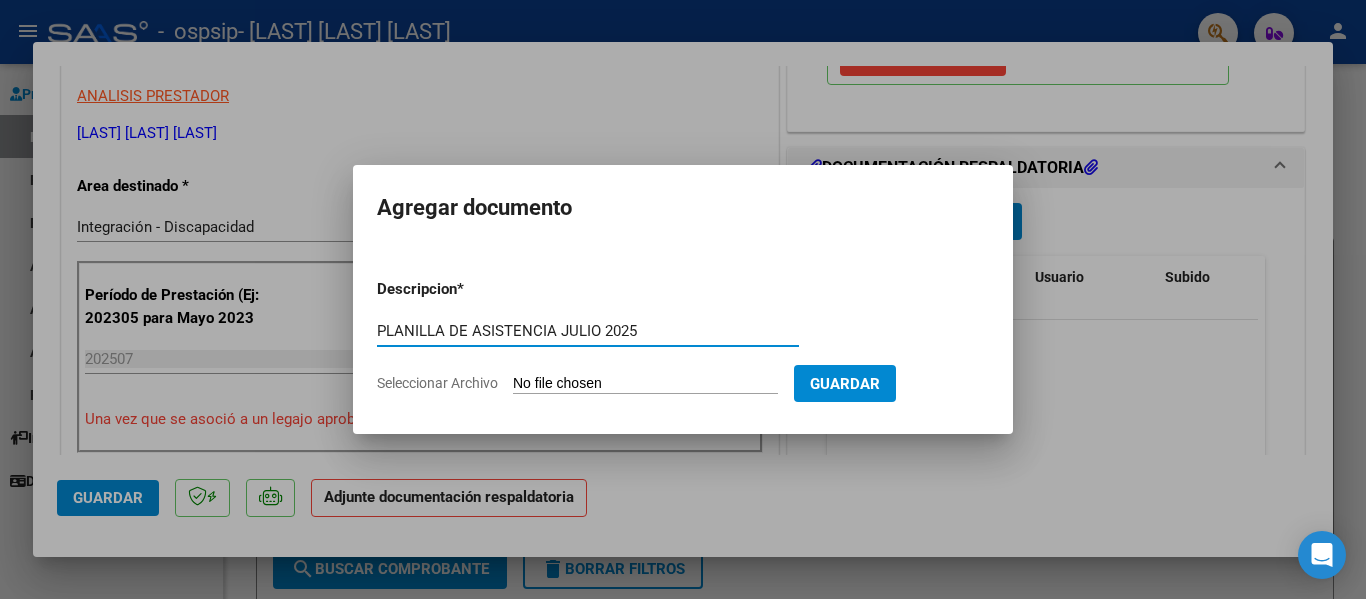 type on "PLANILLA DE ASISTENCIA JULIO 2025" 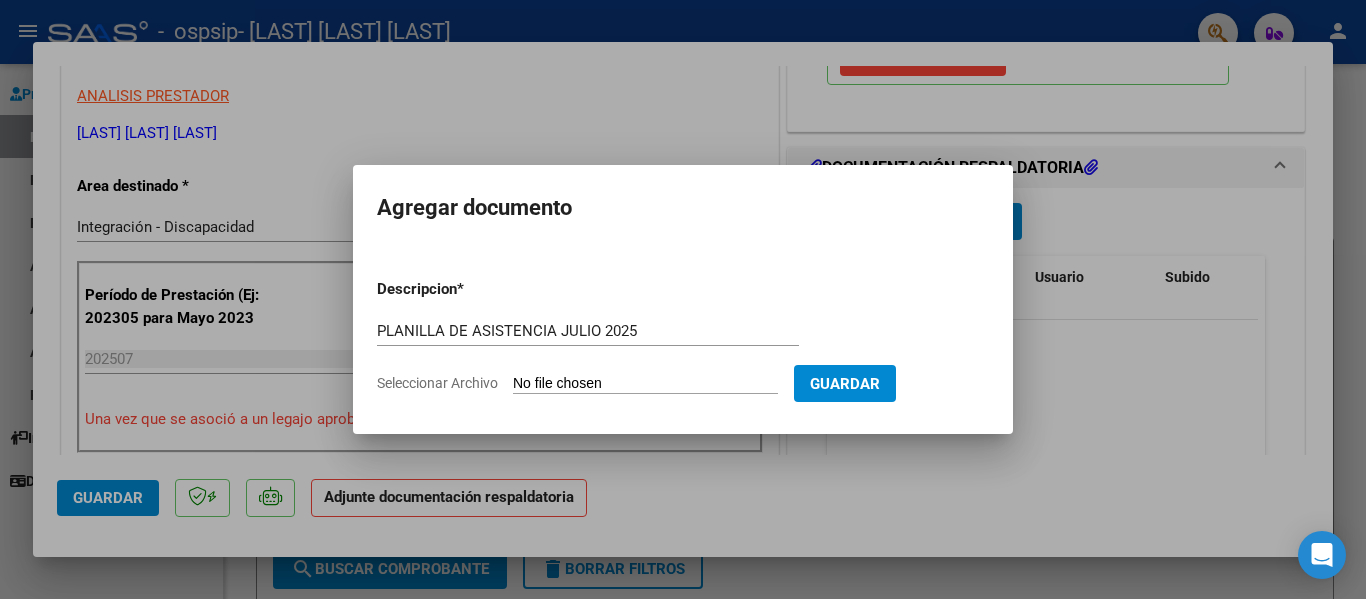 click on "Seleccionar Archivo" at bounding box center (645, 384) 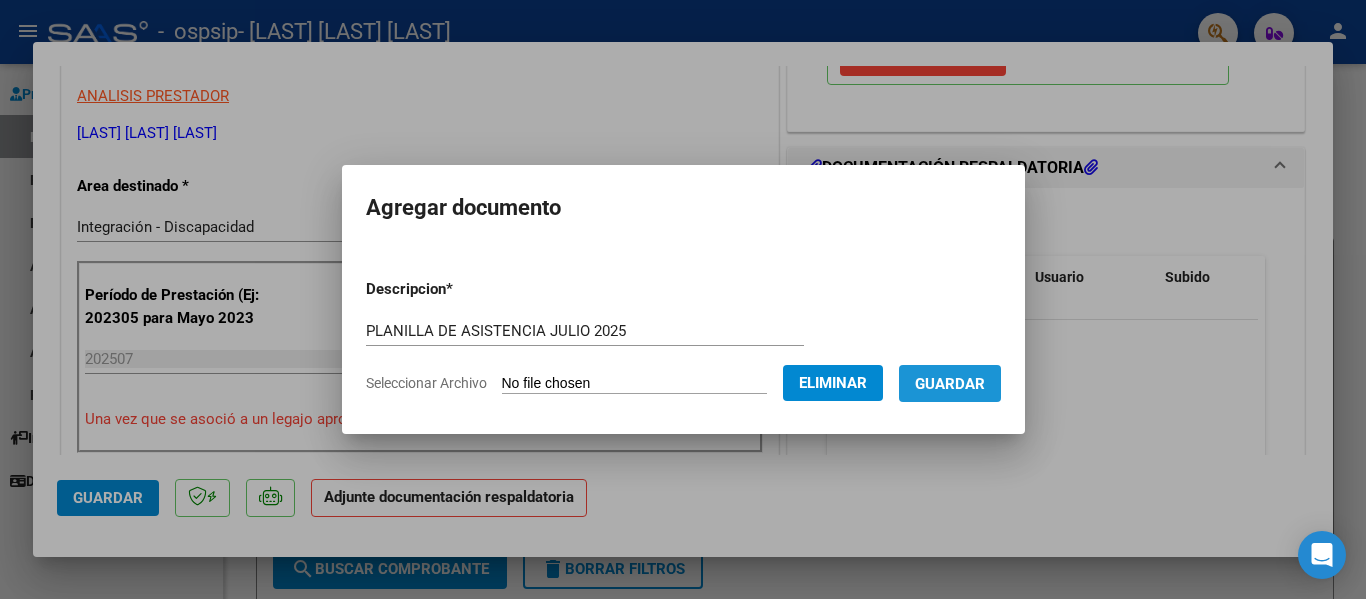 click on "Guardar" at bounding box center [950, 384] 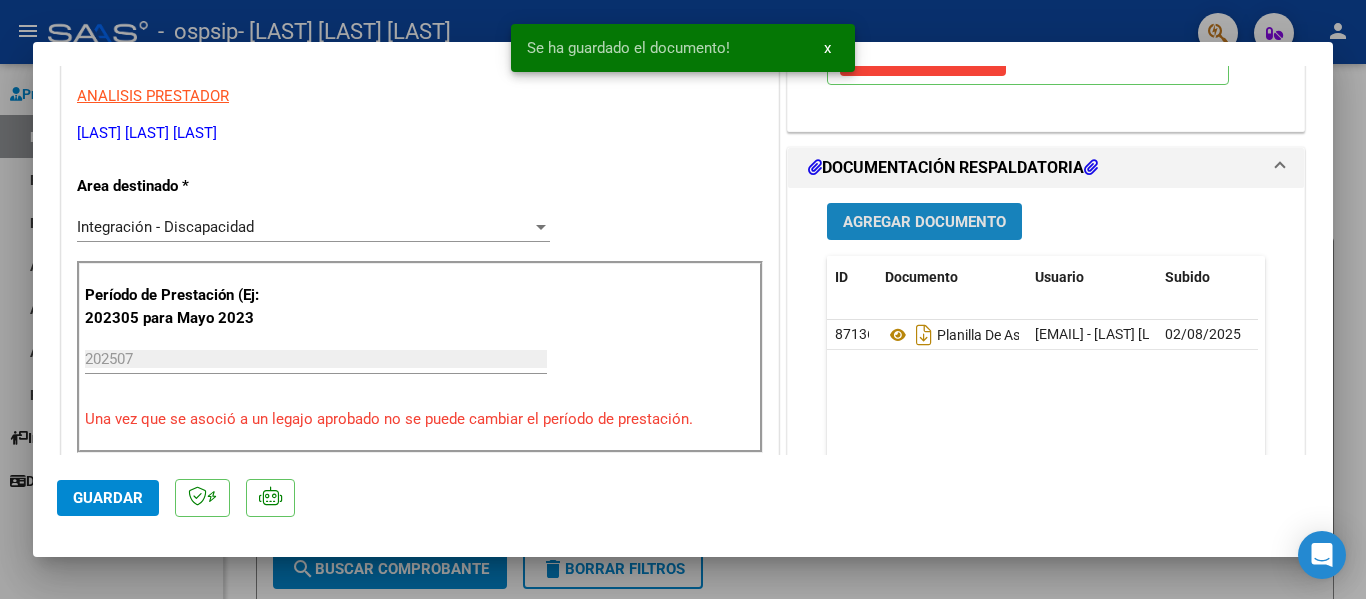 click on "Agregar Documento" at bounding box center [924, 222] 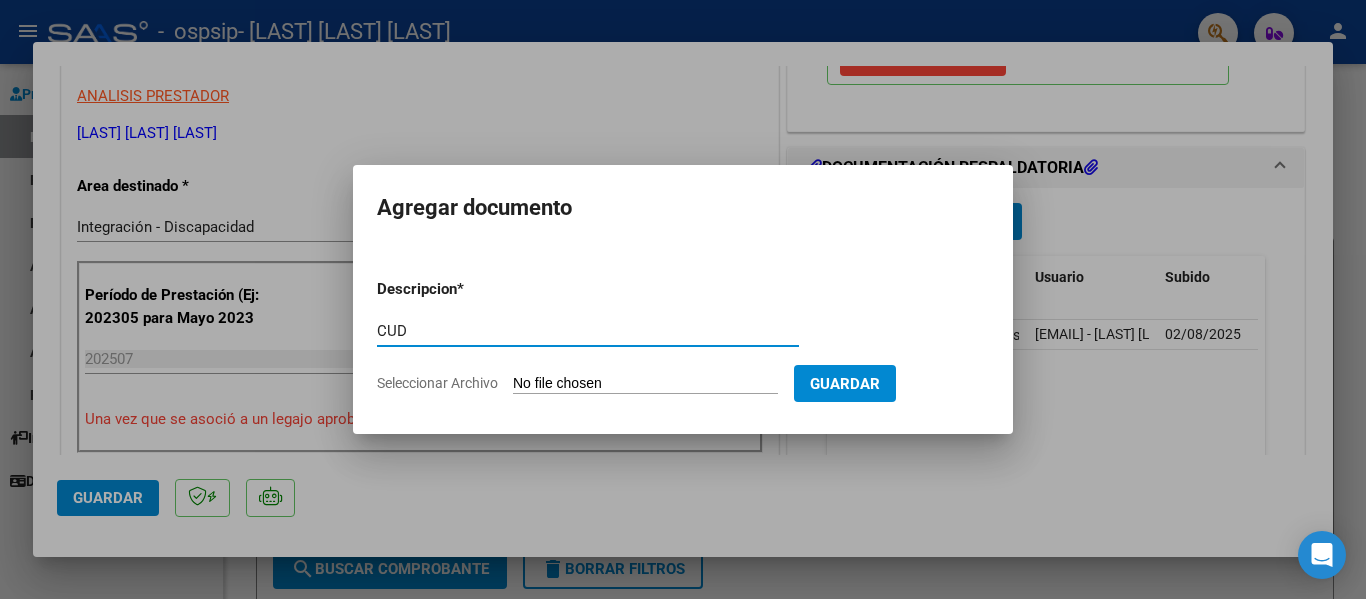 type on "CUD" 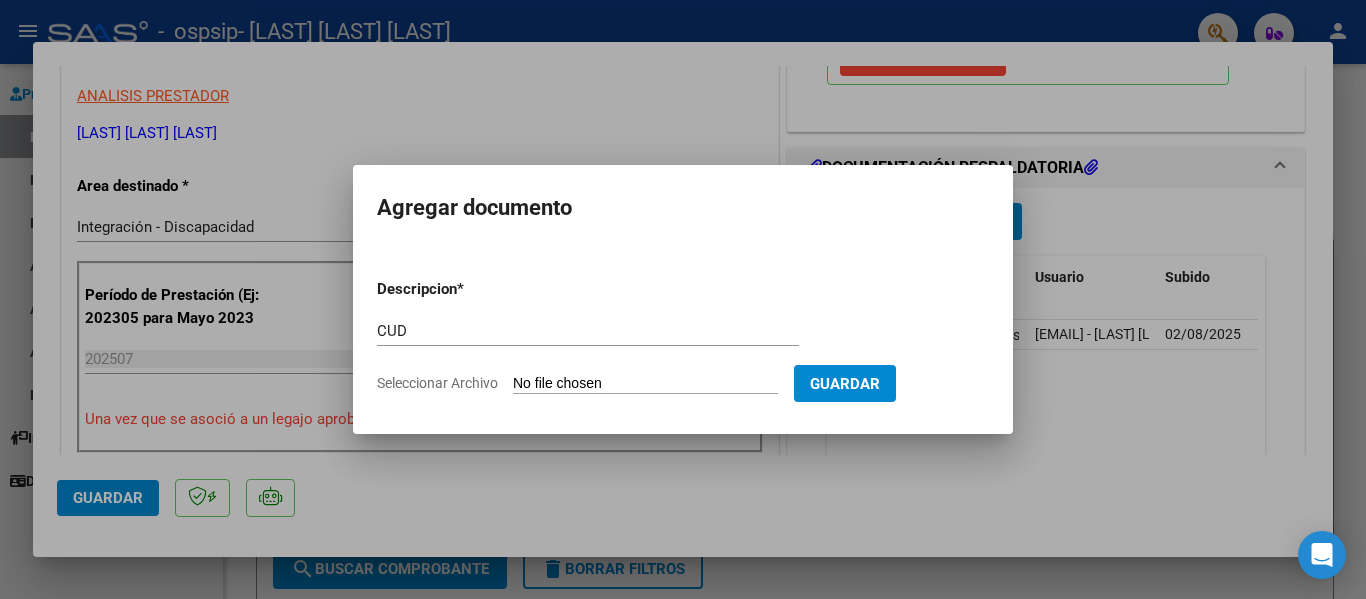 click on "Seleccionar Archivo" at bounding box center (645, 384) 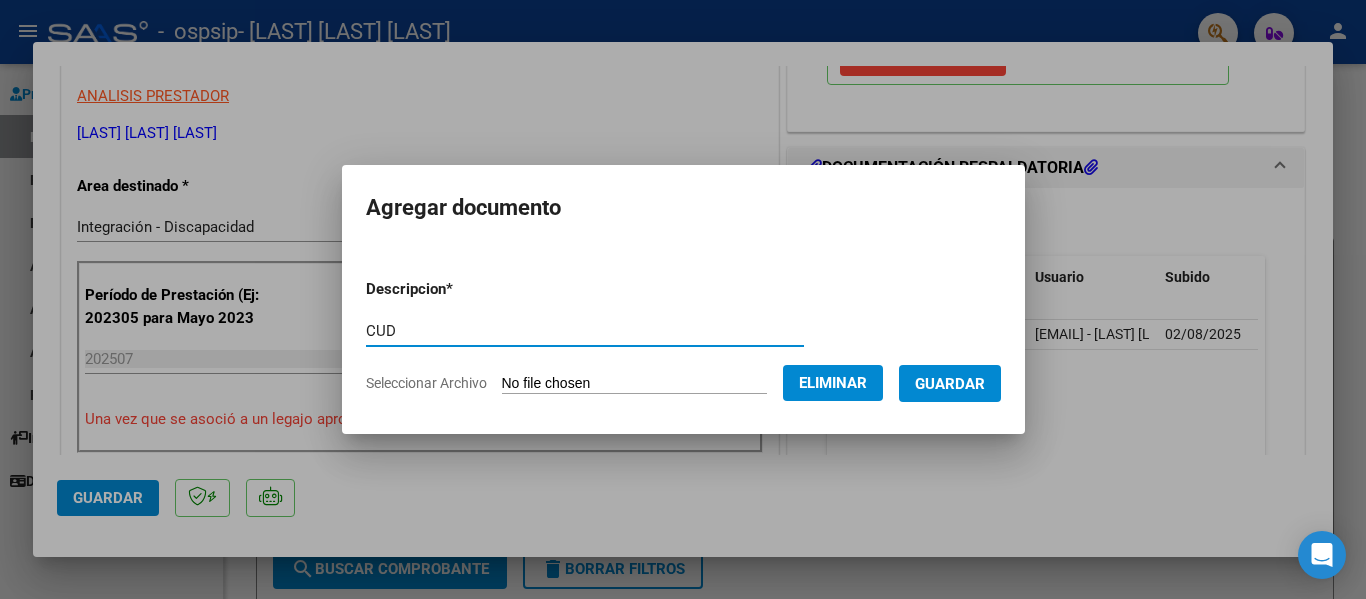 click on "CUD" at bounding box center (585, 331) 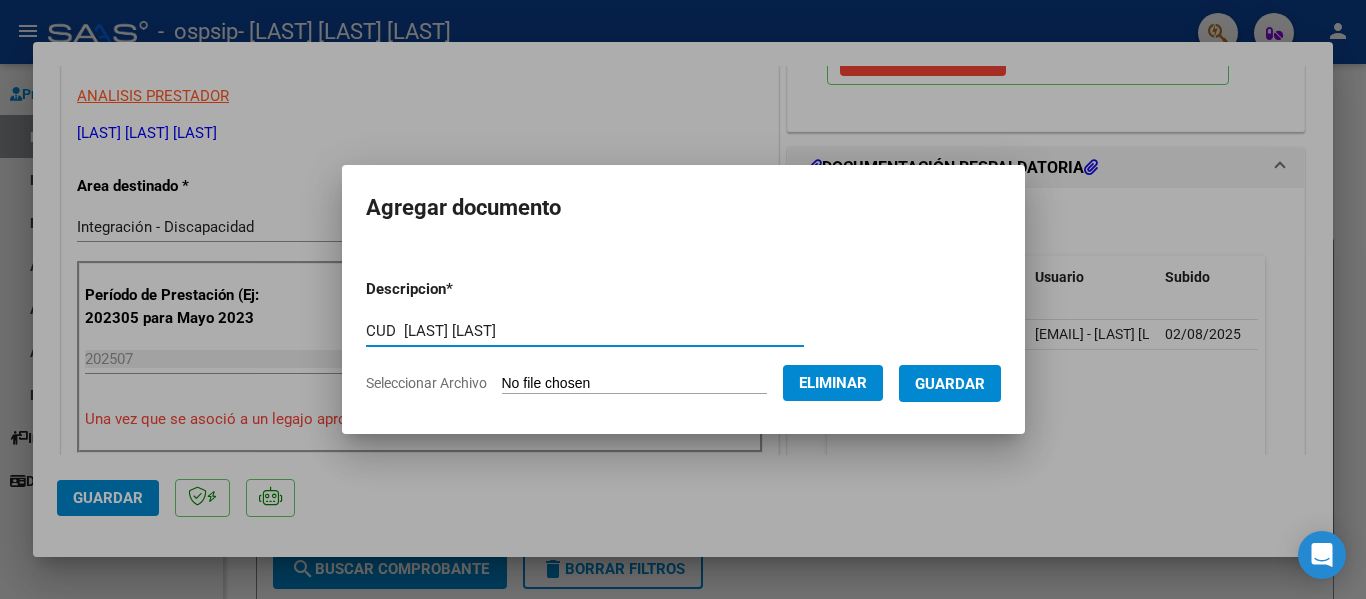 type on "CUD  [LAST] [LAST]" 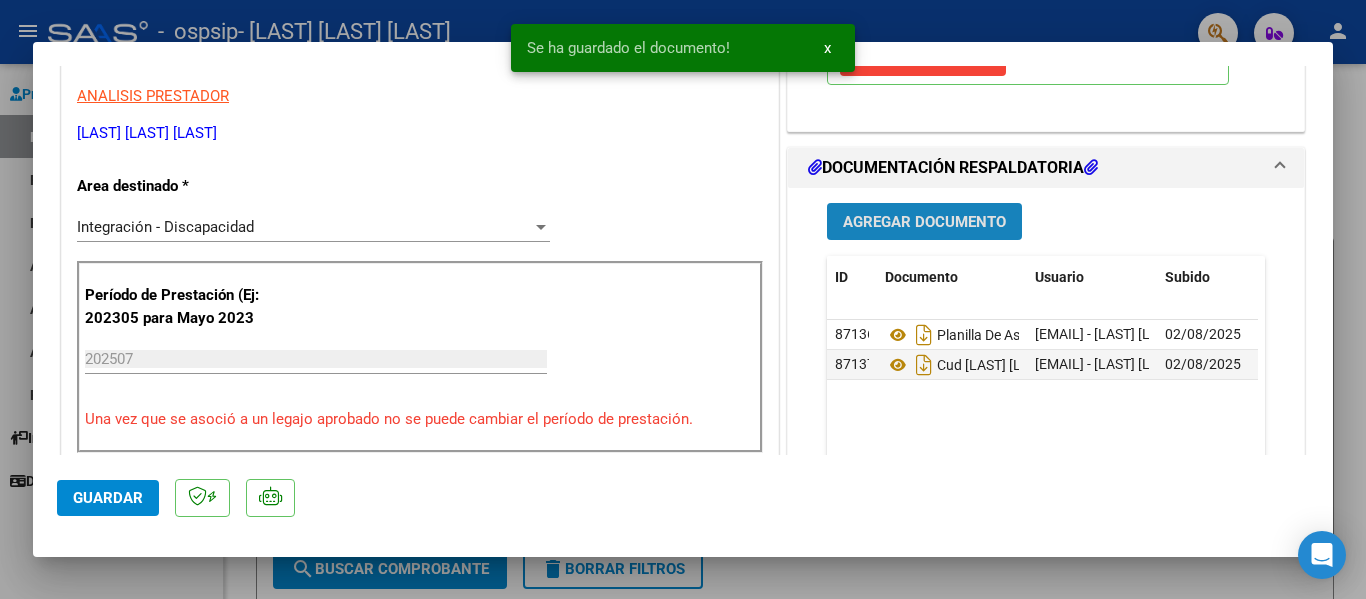 click on "Agregar Documento" at bounding box center (924, 222) 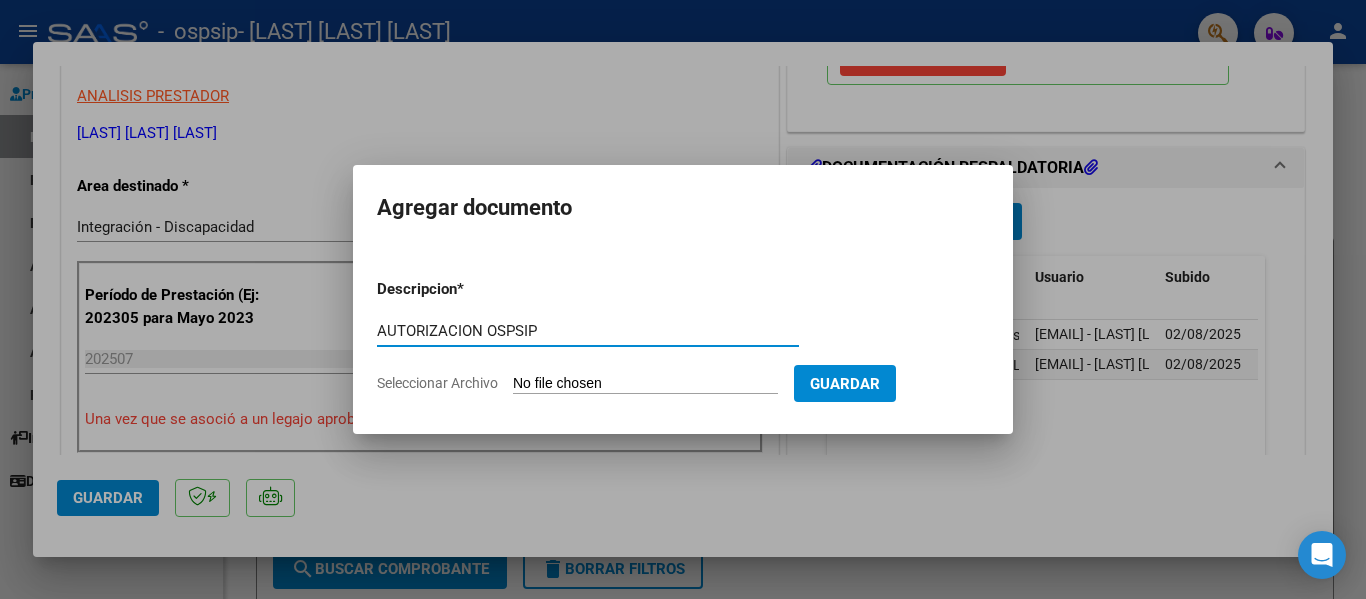 type on "AUTORIZACION OSPSIP" 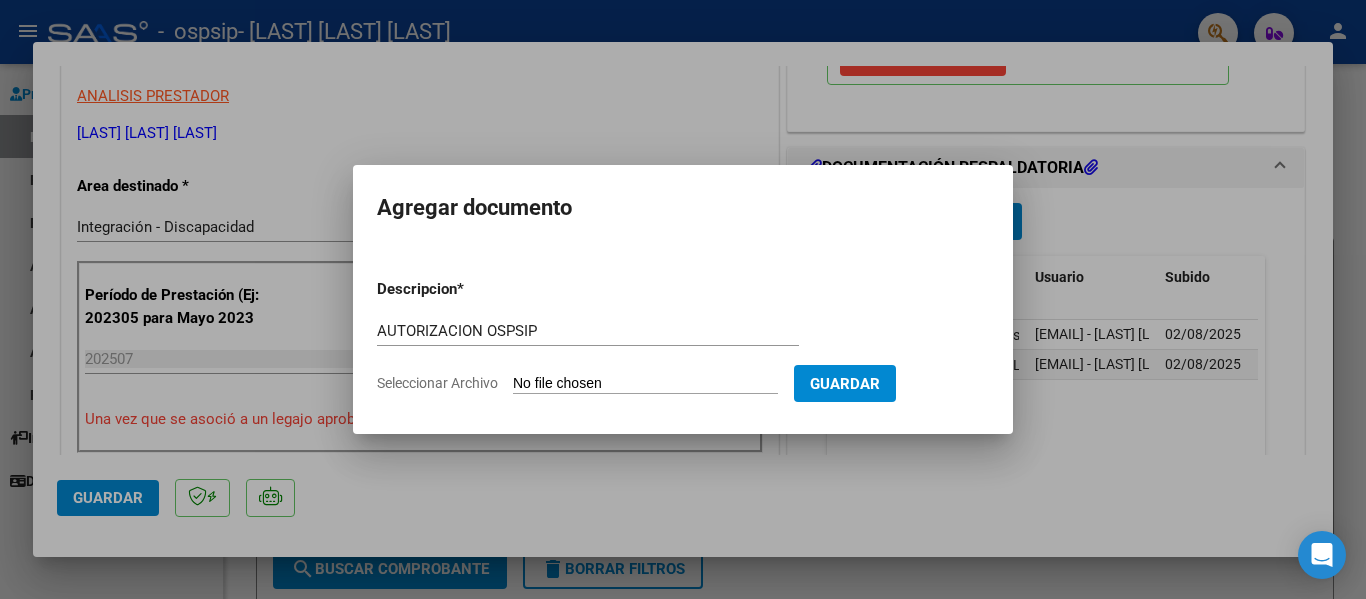 click on "Seleccionar Archivo" at bounding box center (645, 384) 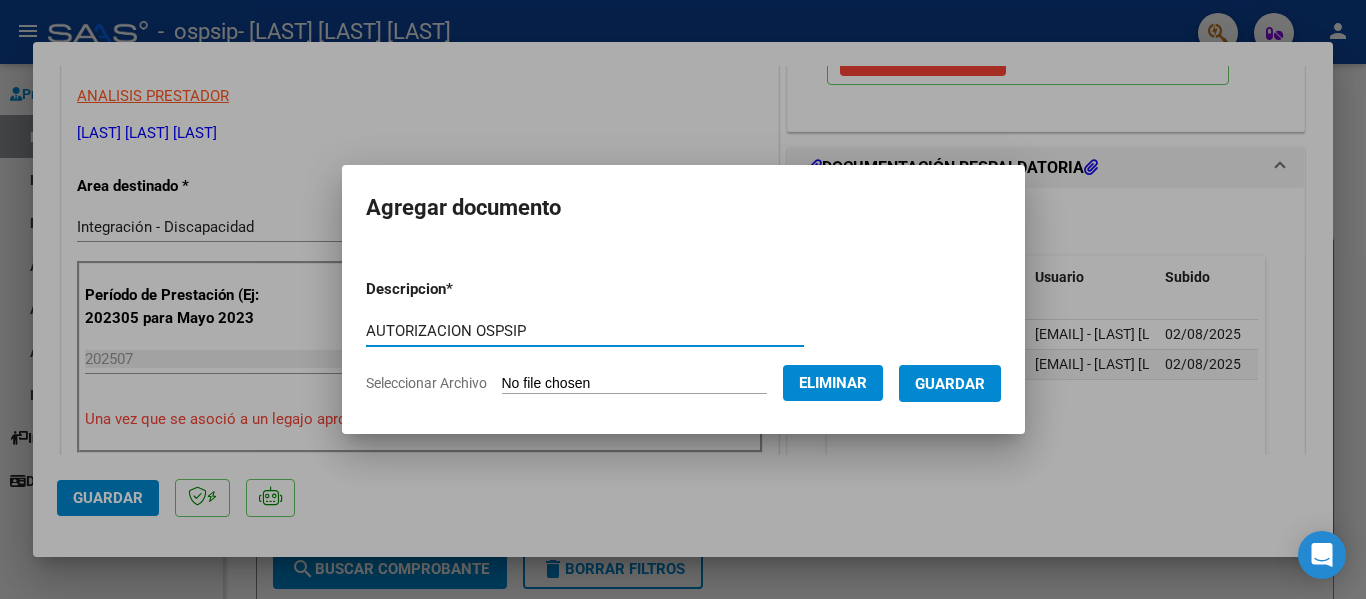 click on "AUTORIZACION OSPSIP" at bounding box center (585, 331) 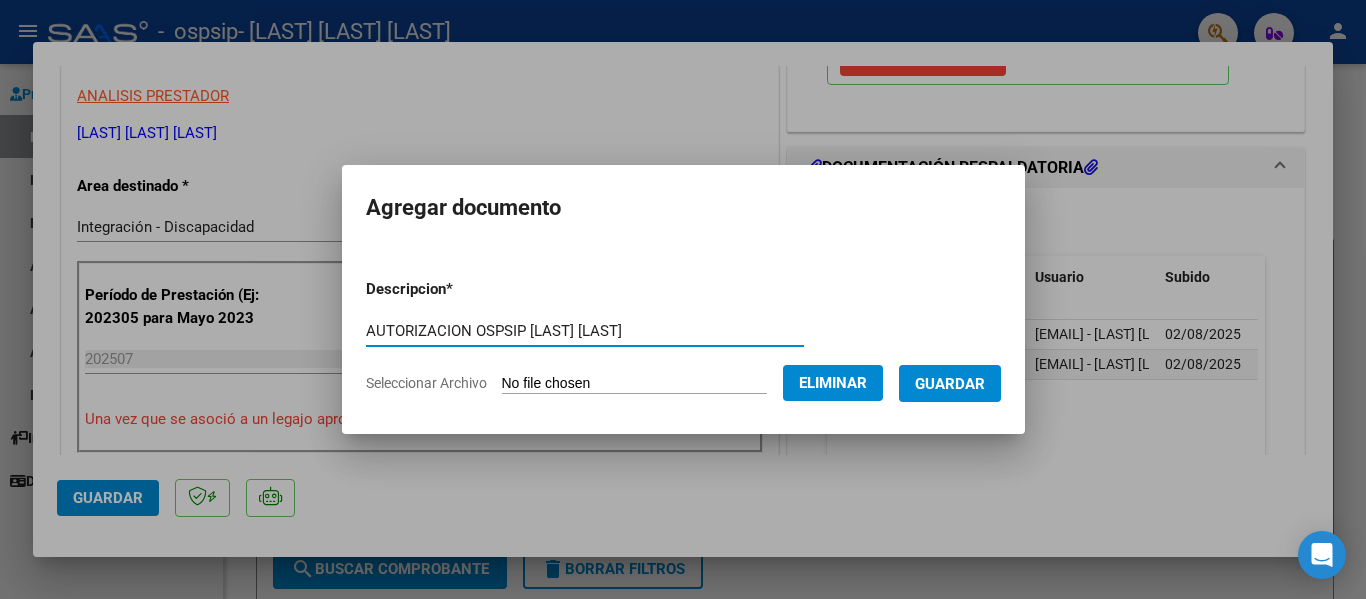 type on "AUTORIZACION OSPSIP [LAST] [LAST]" 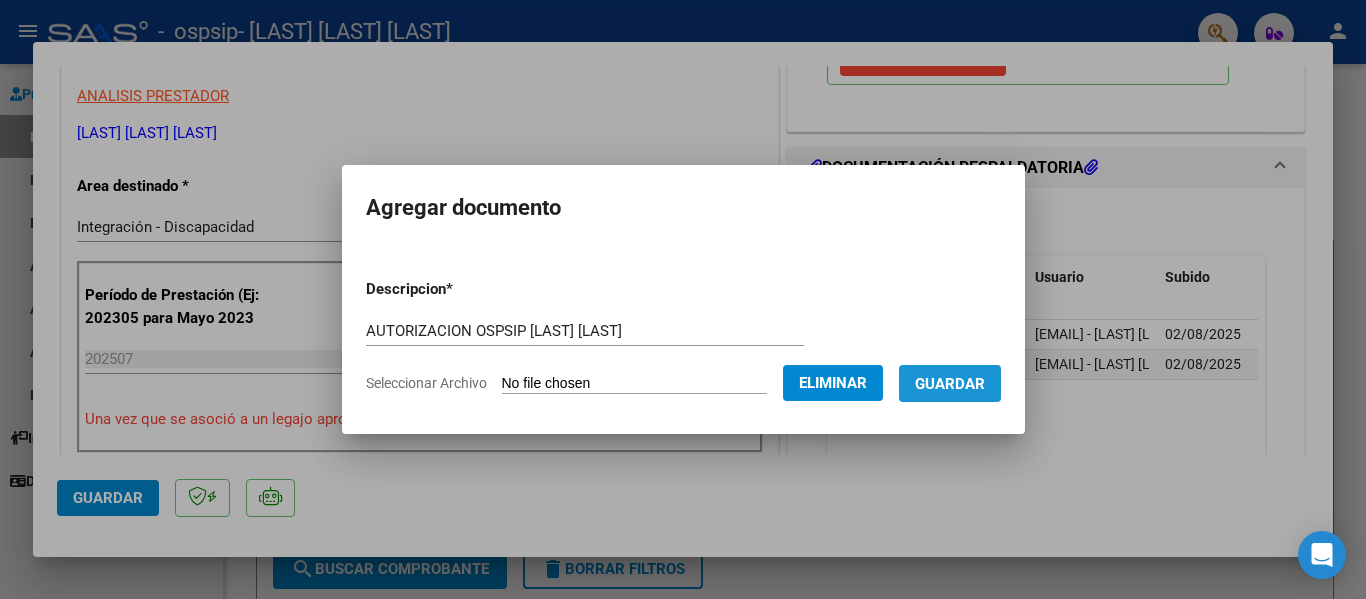click on "Guardar" at bounding box center (950, 384) 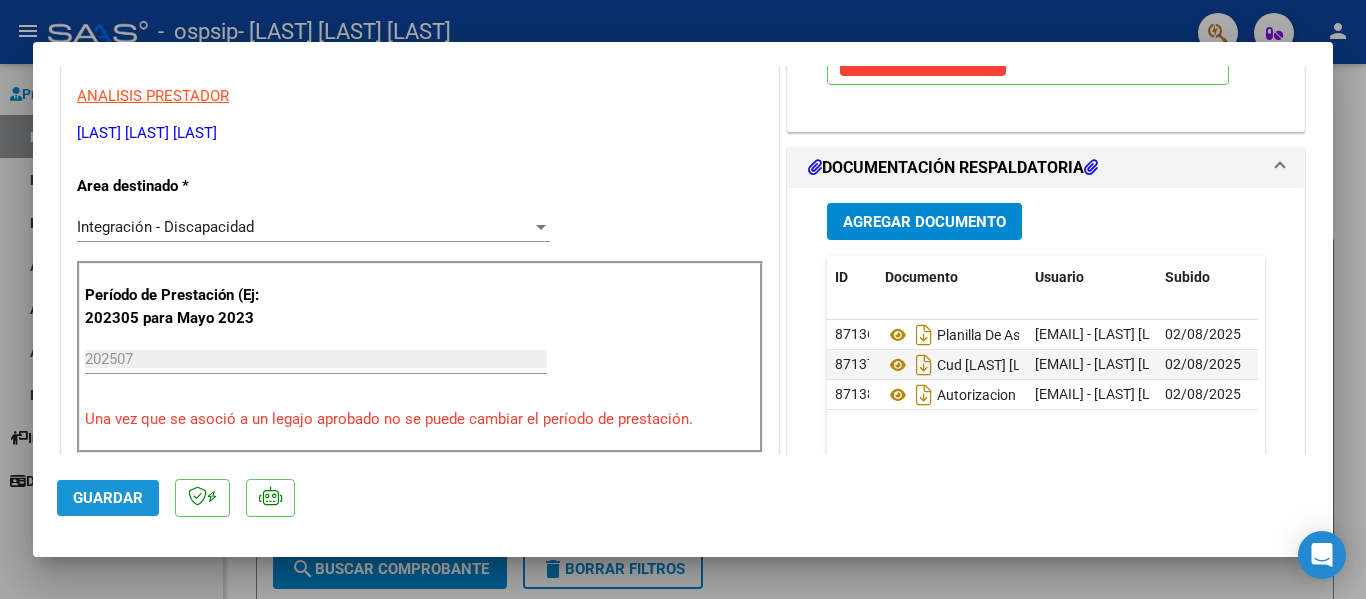 click on "Guardar" 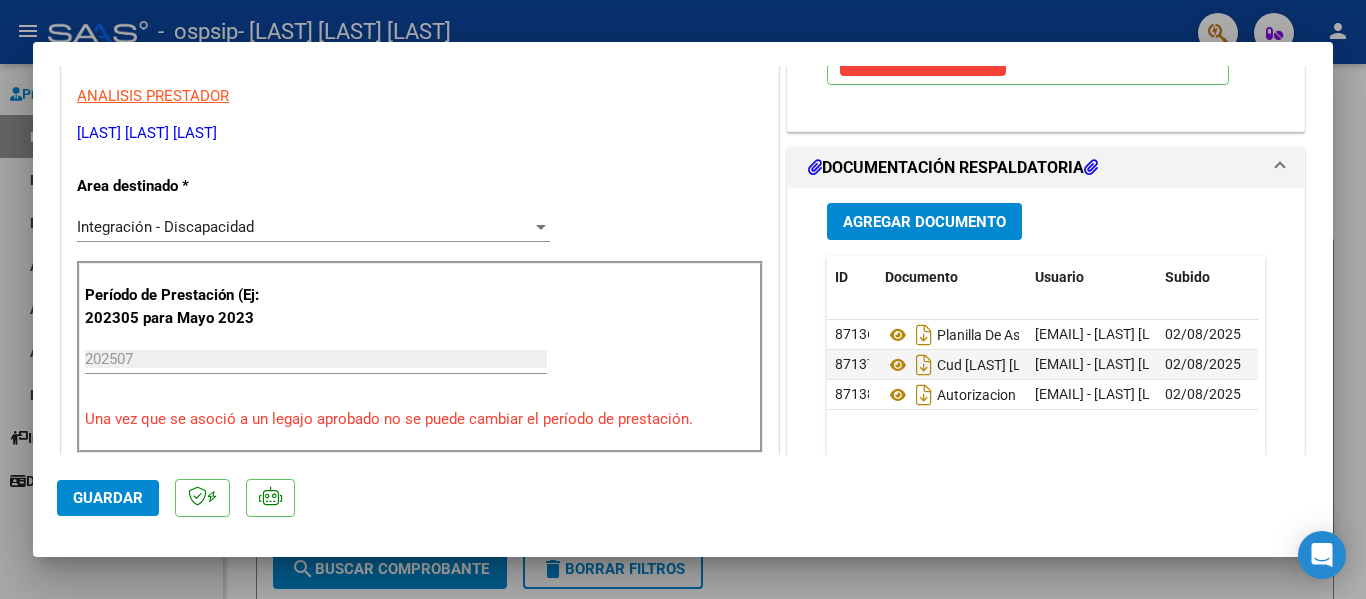 click at bounding box center [683, 299] 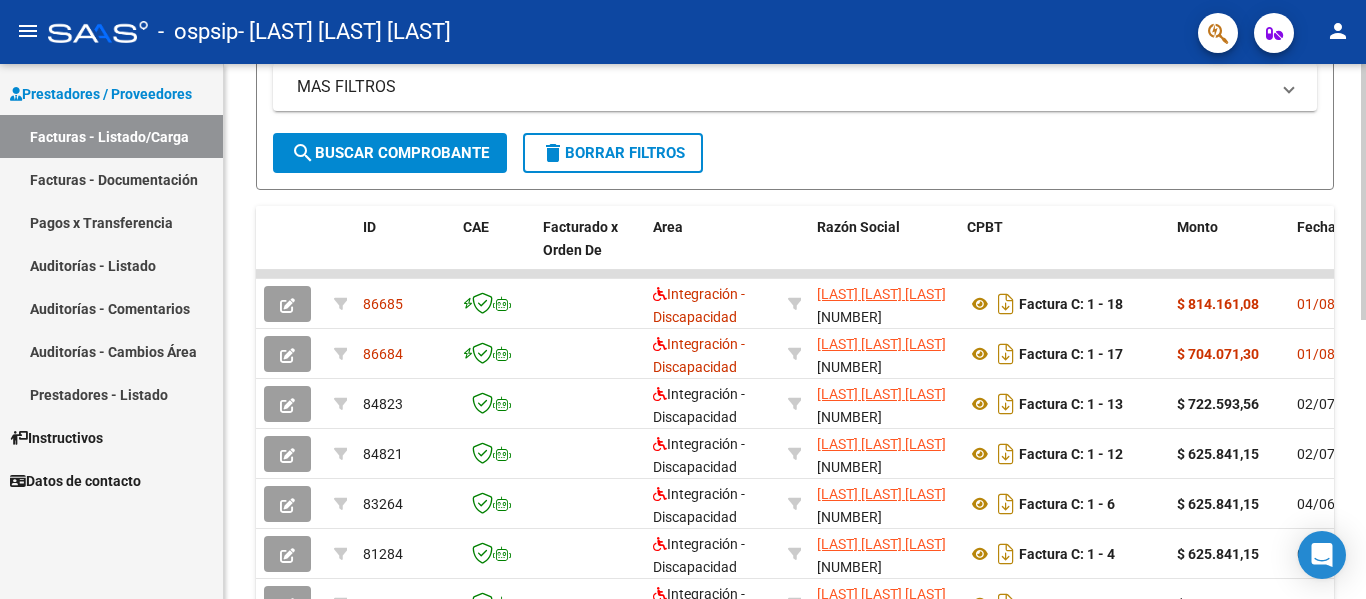 scroll, scrollTop: 420, scrollLeft: 0, axis: vertical 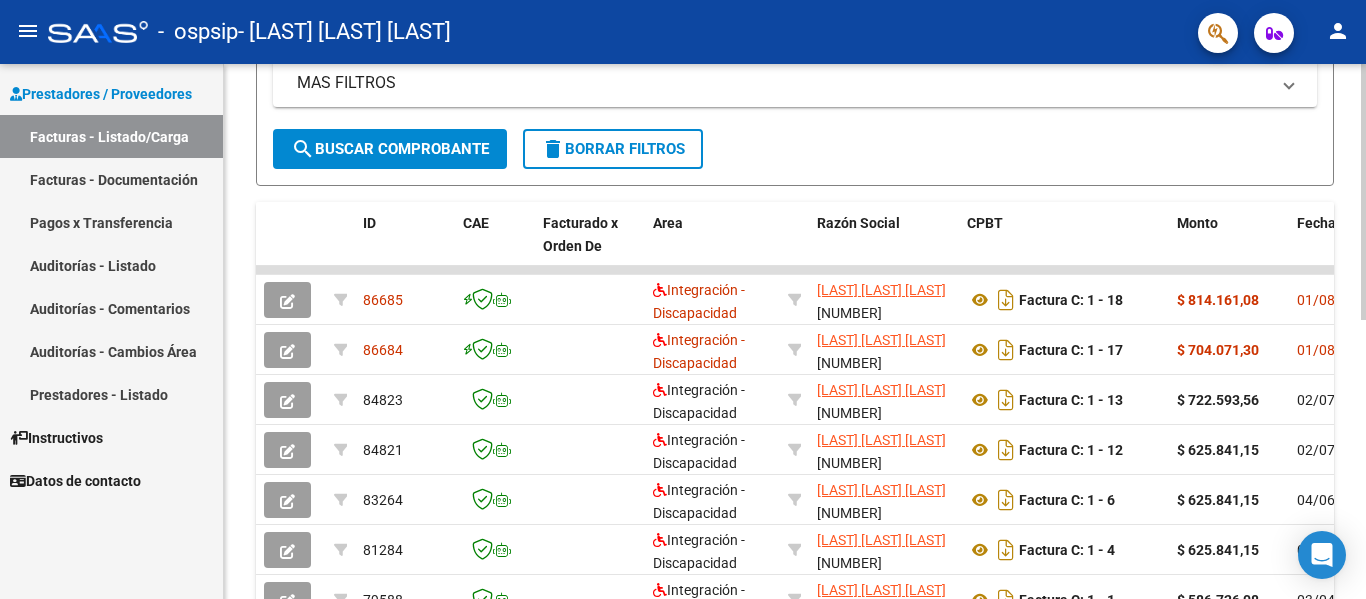 click on "Video tutorial   PRESTADORES -> Listado de CPBTs Emitidos por Prestadores / Proveedores (alt+q)   Cargar Comprobante
cloud_download  CSV  cloud_download  EXCEL  cloud_download  Estandar   Descarga Masiva
Filtros Id Area Area Todos Confirmado   Mostrar totalizadores   FILTROS DEL COMPROBANTE  Comprobante Tipo Comprobante Tipo Start date – End date Fec. Comprobante Desde / Hasta Días Emisión Desde(cant. días) Días Emisión Hasta(cant. días) CUIT / Razón Social Pto. Venta Nro. Comprobante Código SSS CAE Válido CAE Válido Todos Cargado Módulo Hosp. Todos Tiene facturacion Apócrifa Hospital Refes  FILTROS DE INTEGRACION  Período De Prestación Campos del Archivo de Rendición Devuelto x SSS (dr_envio) Todos Rendido x SSS (dr_envio) Tipo de Registro Tipo de Registro Período Presentación Período Presentación Campos del Legajo Asociado (preaprobación) Afiliado Legajo (cuil/nombre) Todos Solo facturas preaprobadas  MAS FILTROS  Todos Con Doc. Respaldatoria Todos Con Trazabilidad Todos – – 1" 